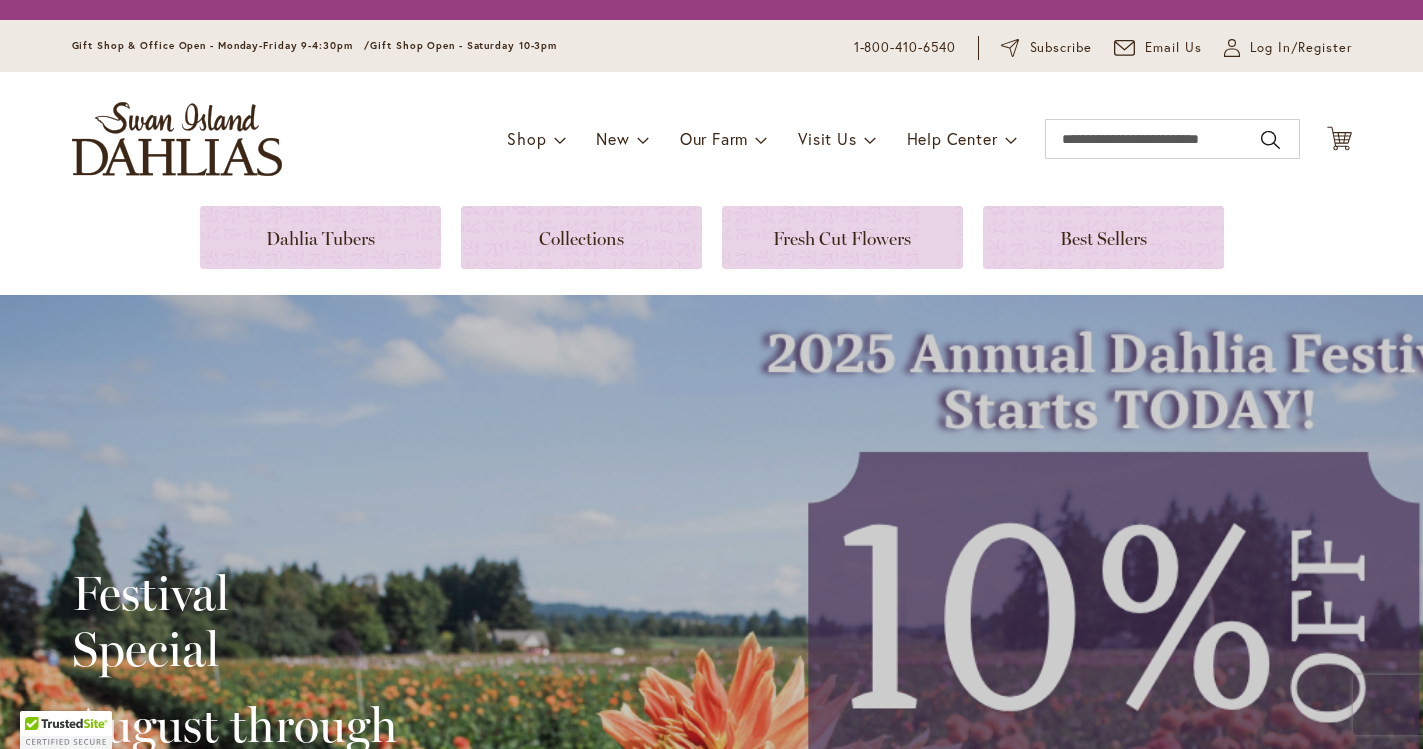 scroll, scrollTop: 0, scrollLeft: 0, axis: both 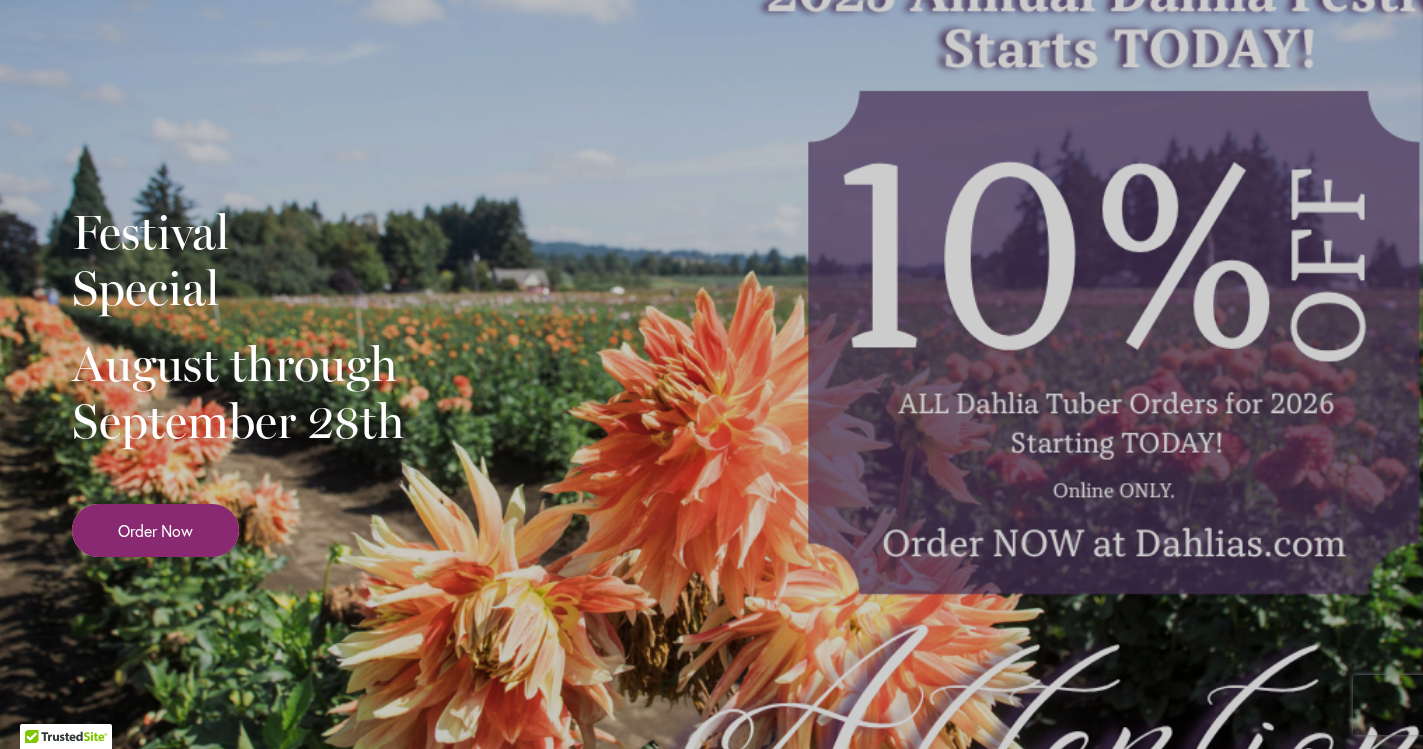click on "Order Now" at bounding box center (155, 530) 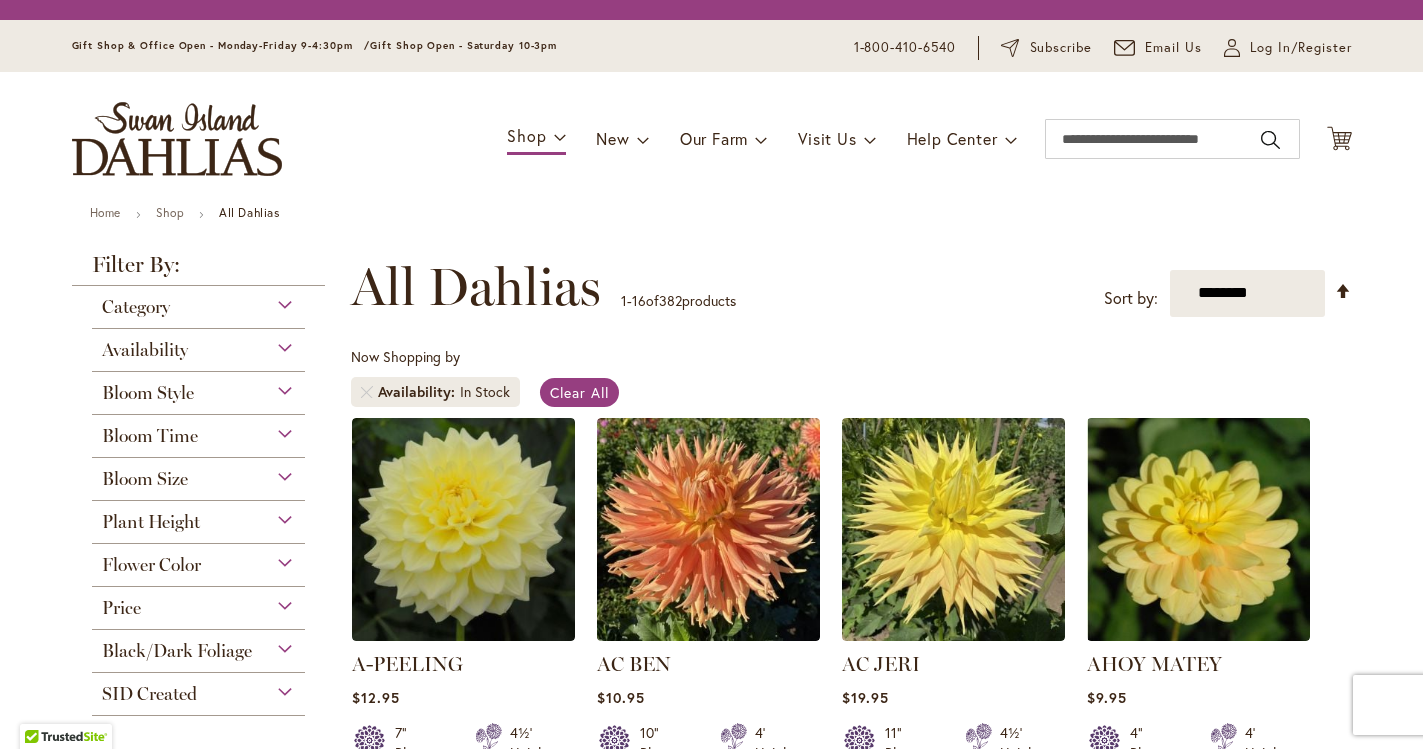 scroll, scrollTop: 0, scrollLeft: 0, axis: both 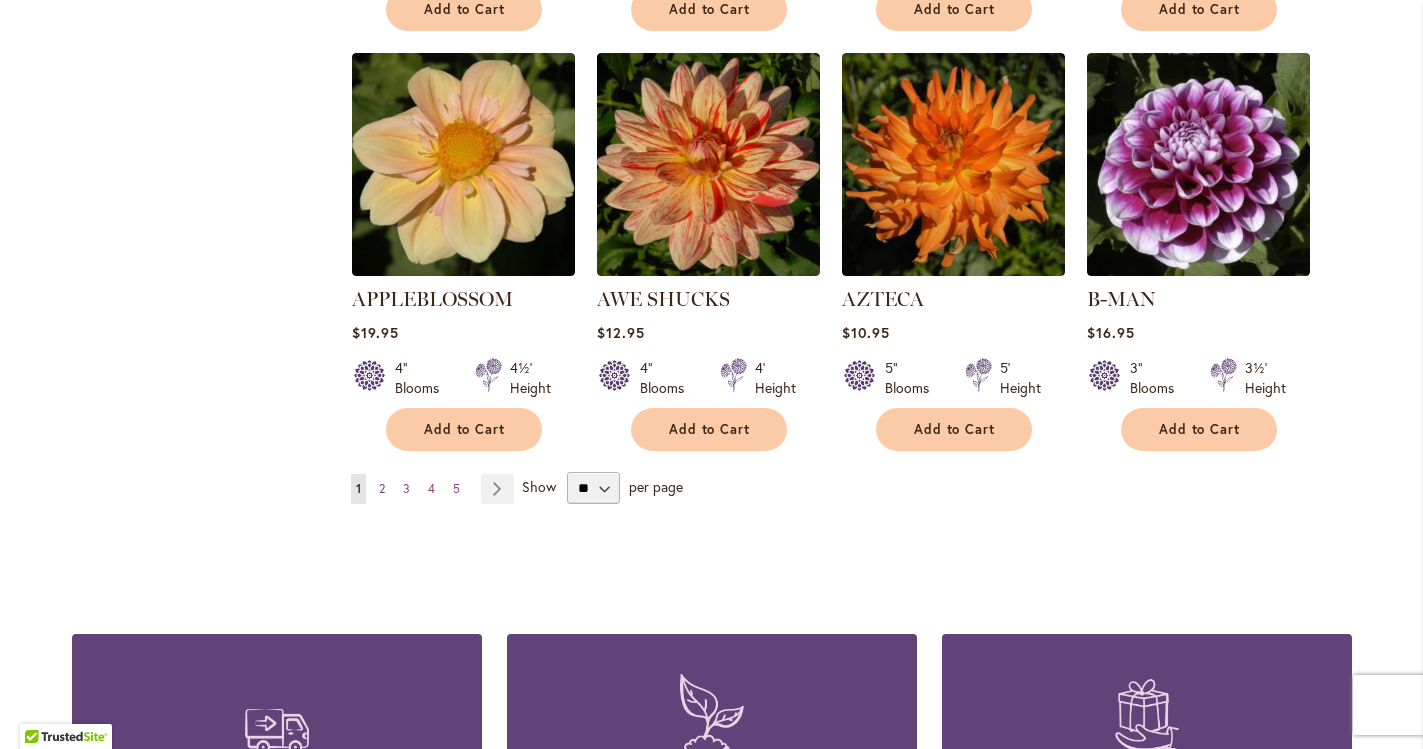 click on "2" at bounding box center [382, 488] 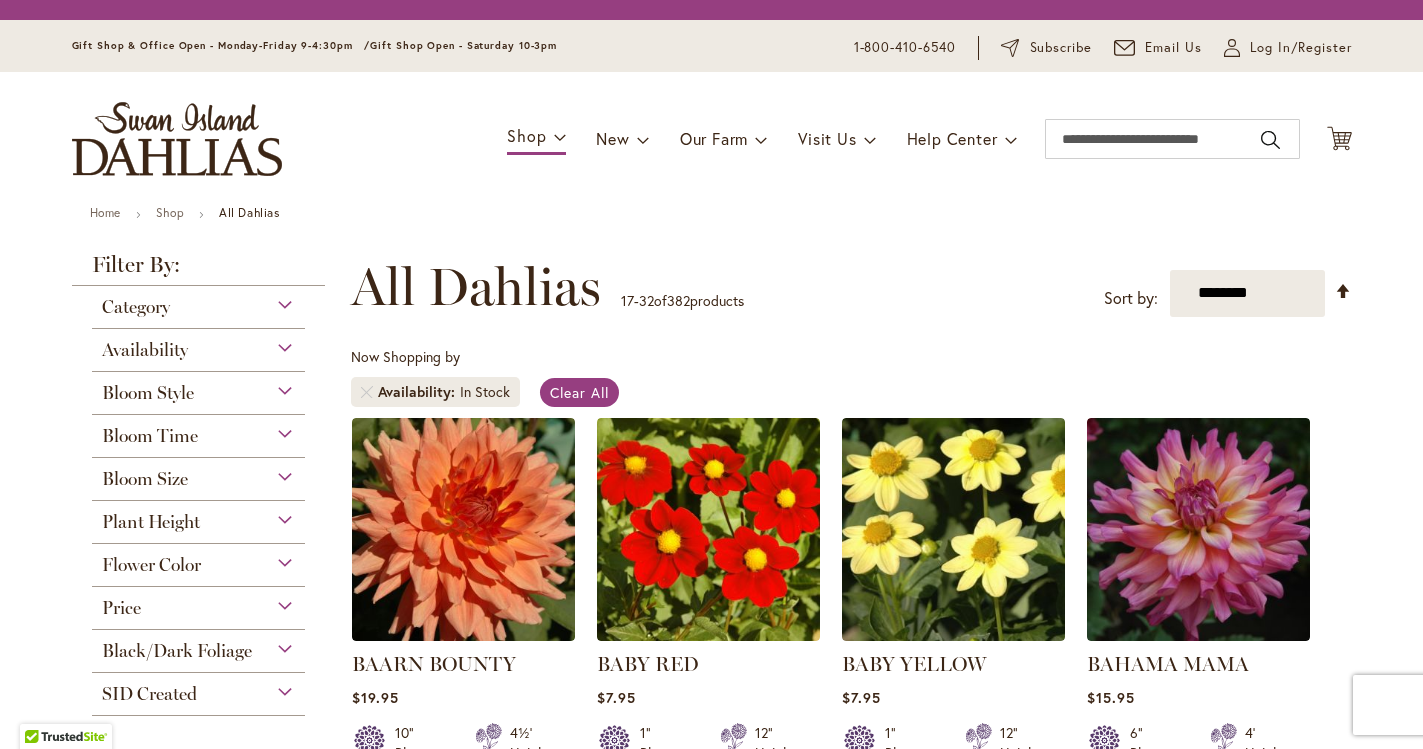 scroll, scrollTop: 0, scrollLeft: 0, axis: both 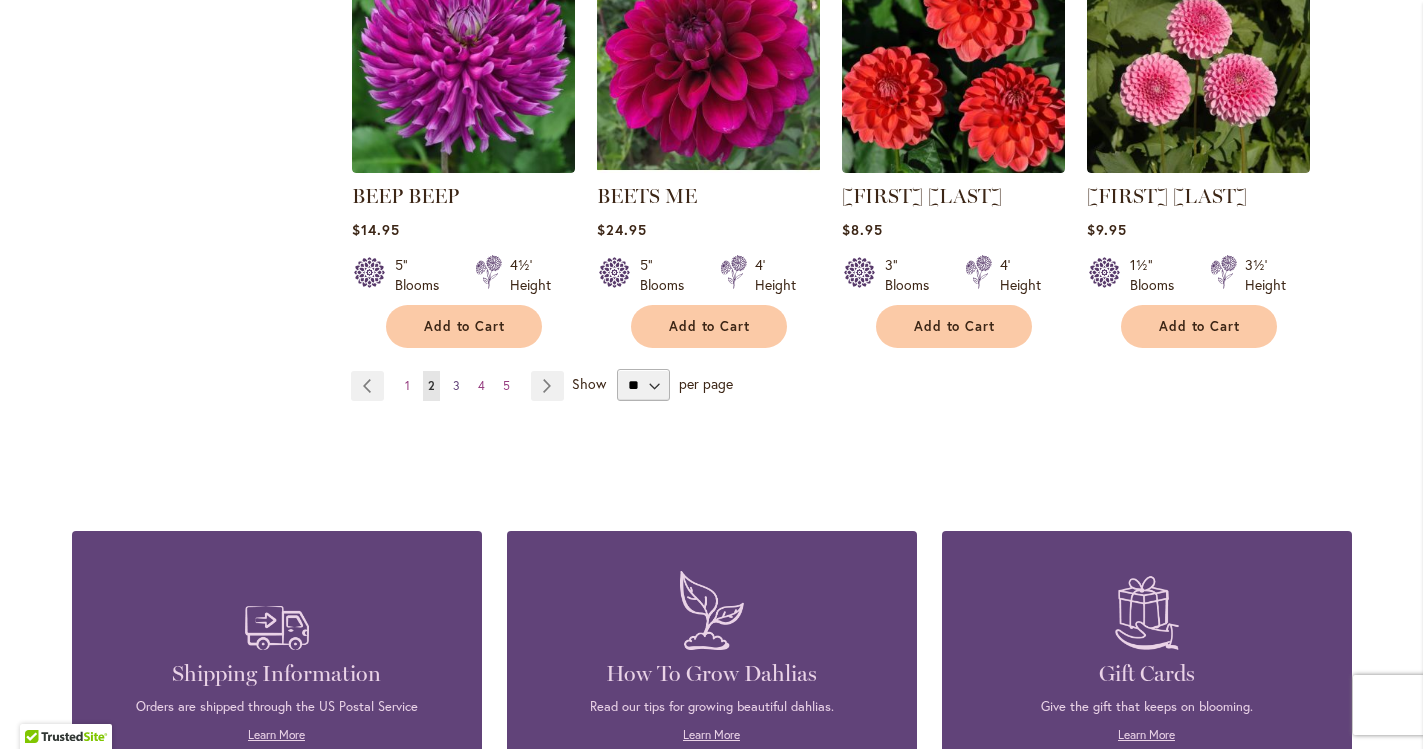 click on "3" at bounding box center (456, 385) 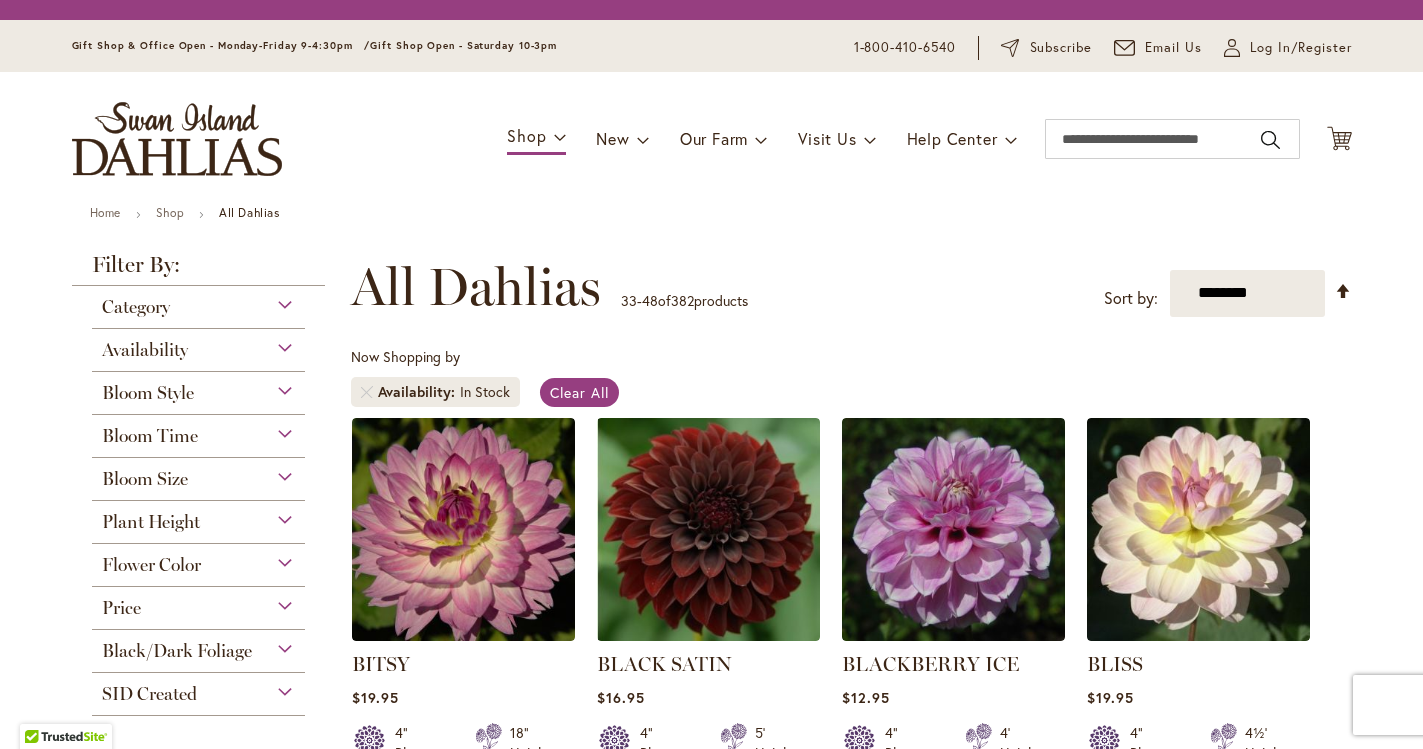 scroll, scrollTop: 0, scrollLeft: 0, axis: both 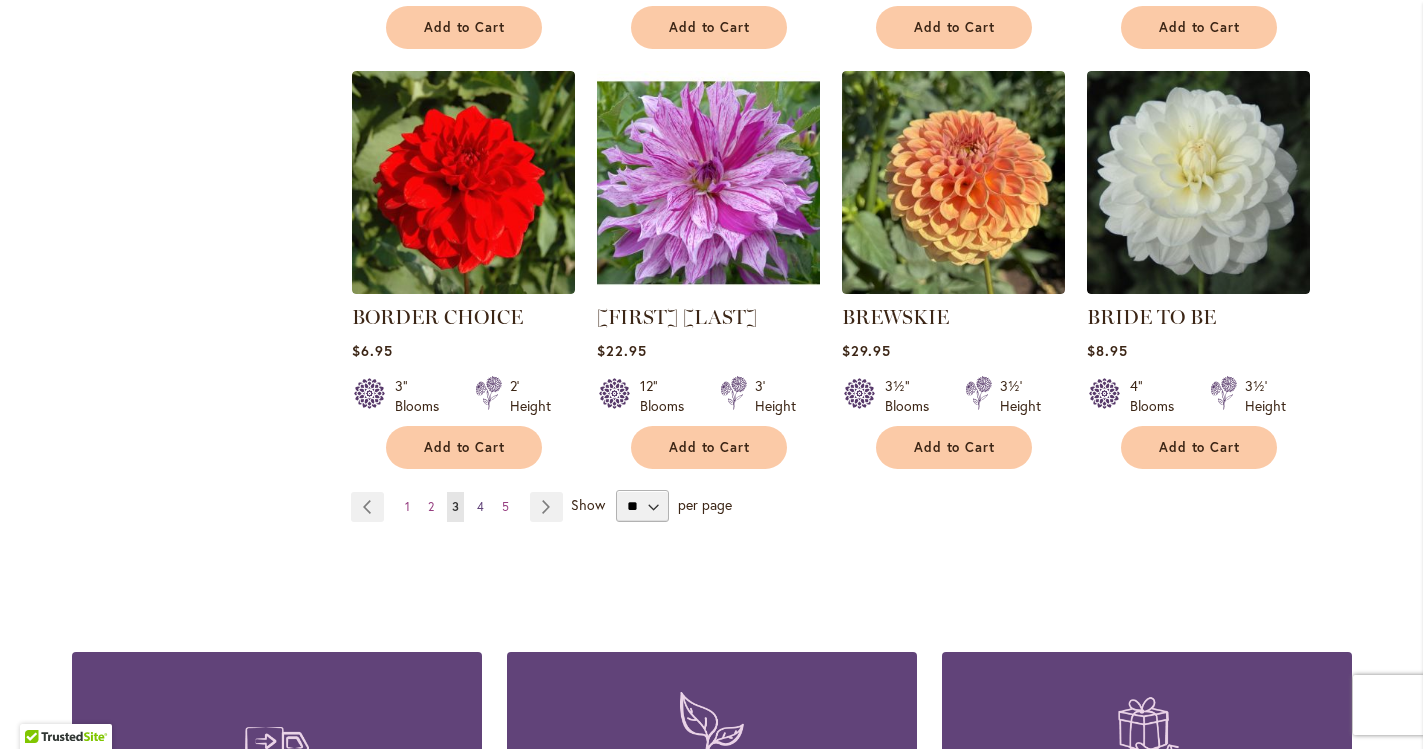 click on "4" at bounding box center (480, 506) 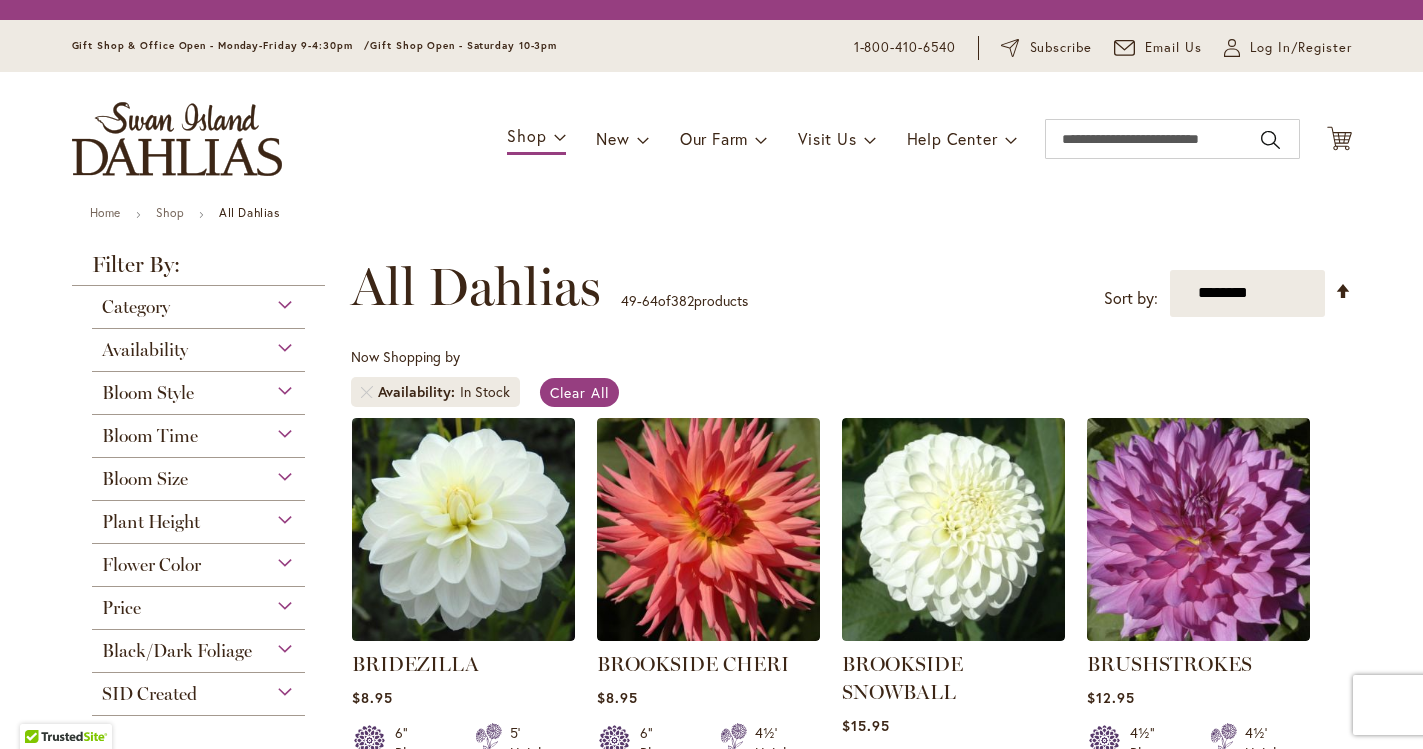 scroll, scrollTop: 0, scrollLeft: 0, axis: both 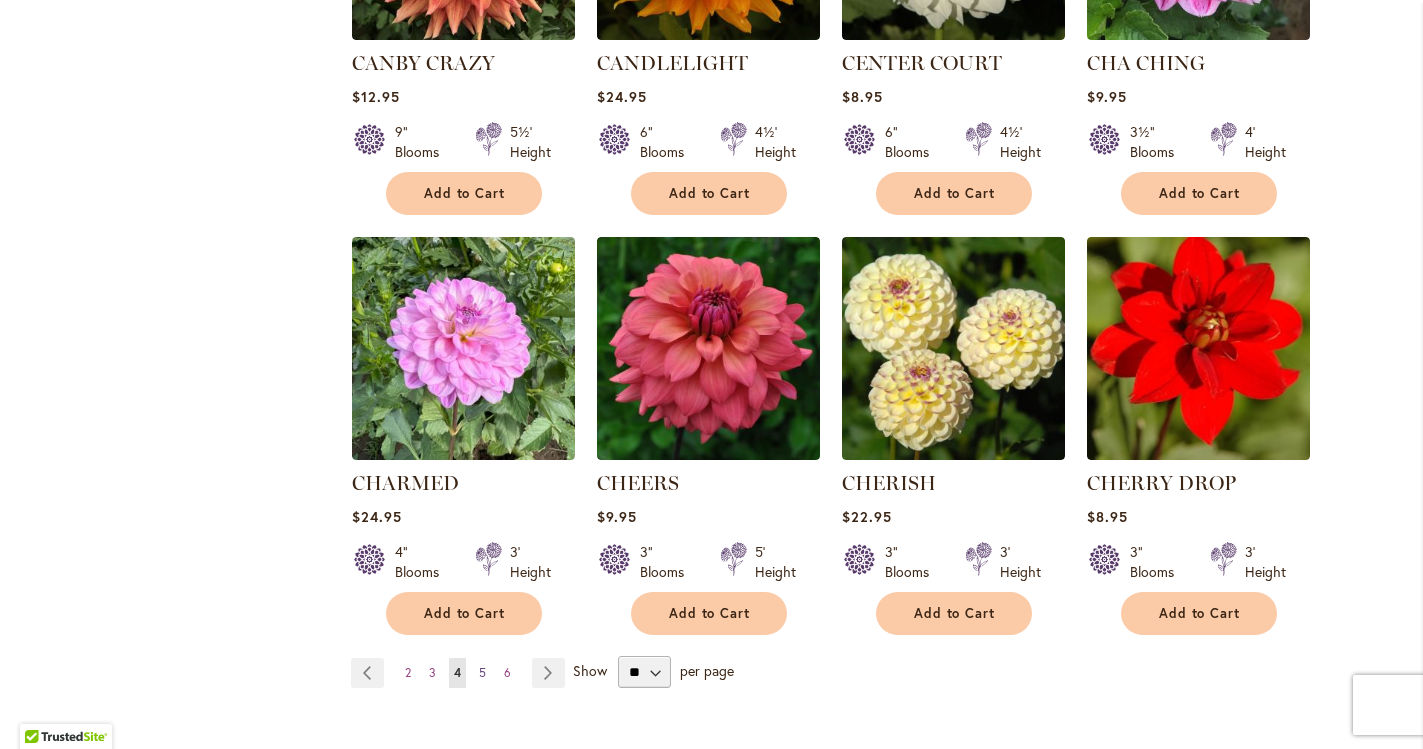 click on "5" at bounding box center (482, 672) 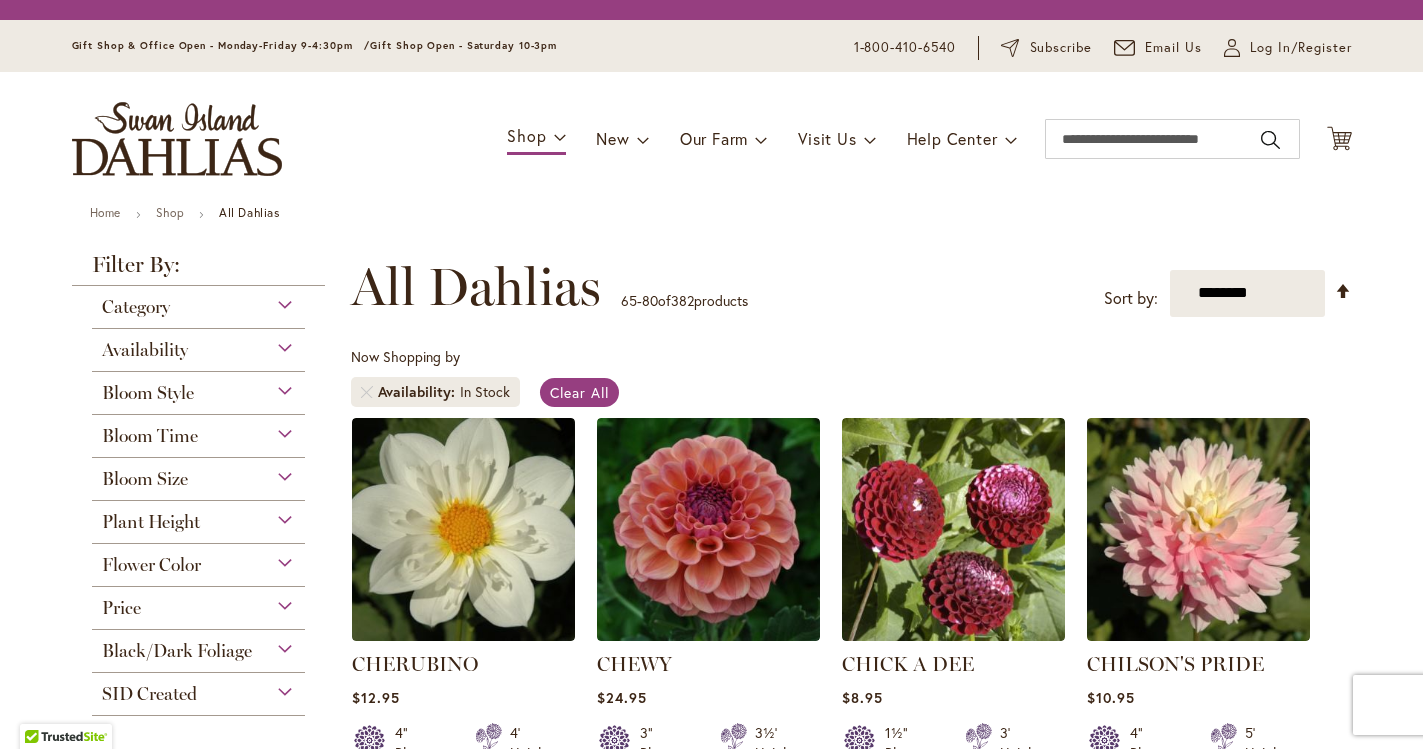 scroll, scrollTop: 0, scrollLeft: 0, axis: both 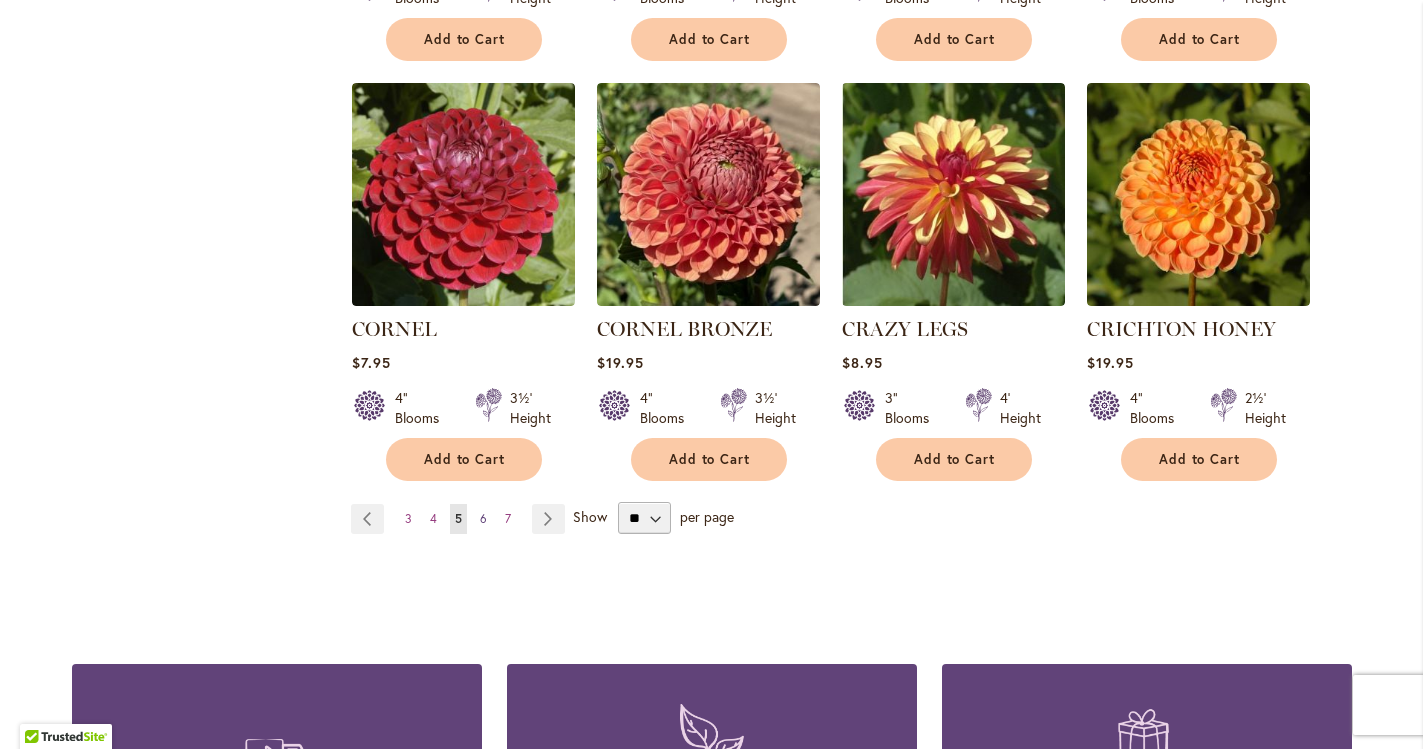 click on "Page
6" at bounding box center [483, 519] 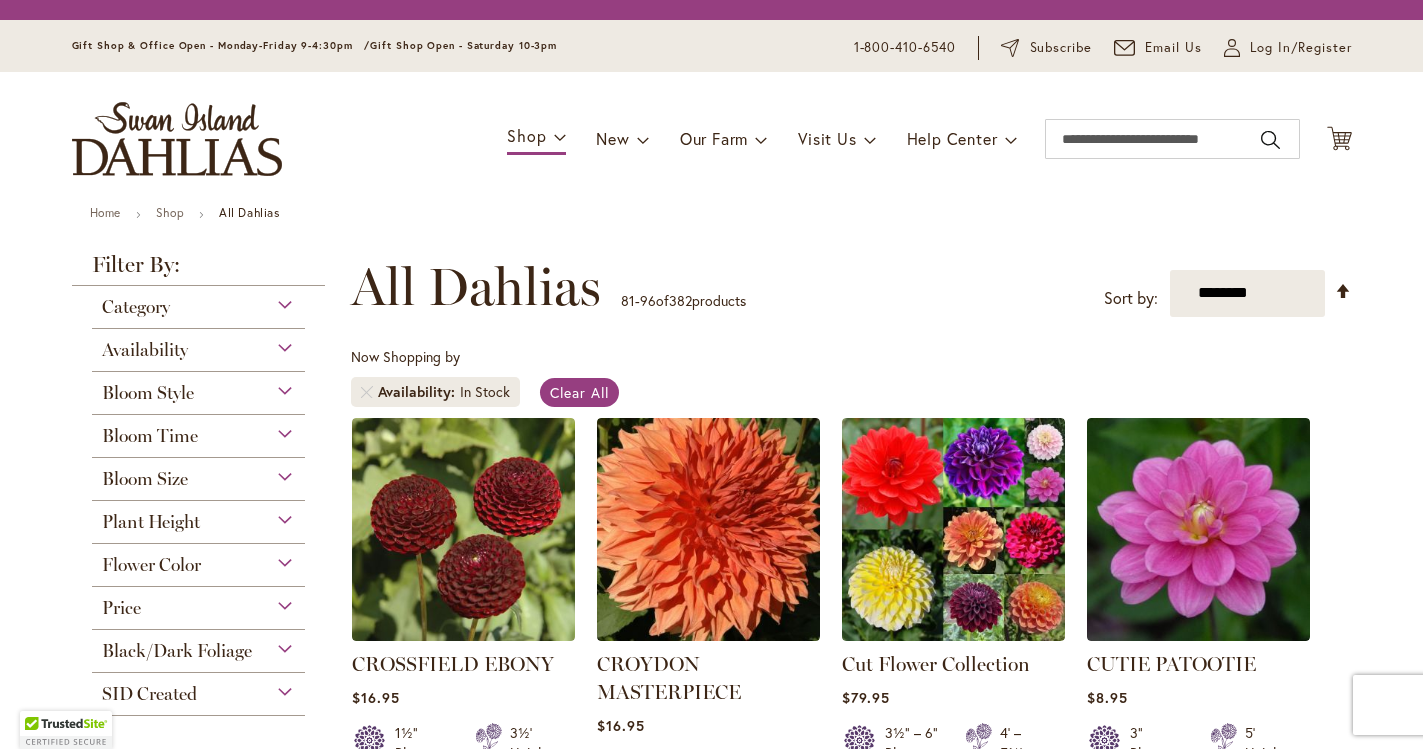 scroll, scrollTop: 0, scrollLeft: 0, axis: both 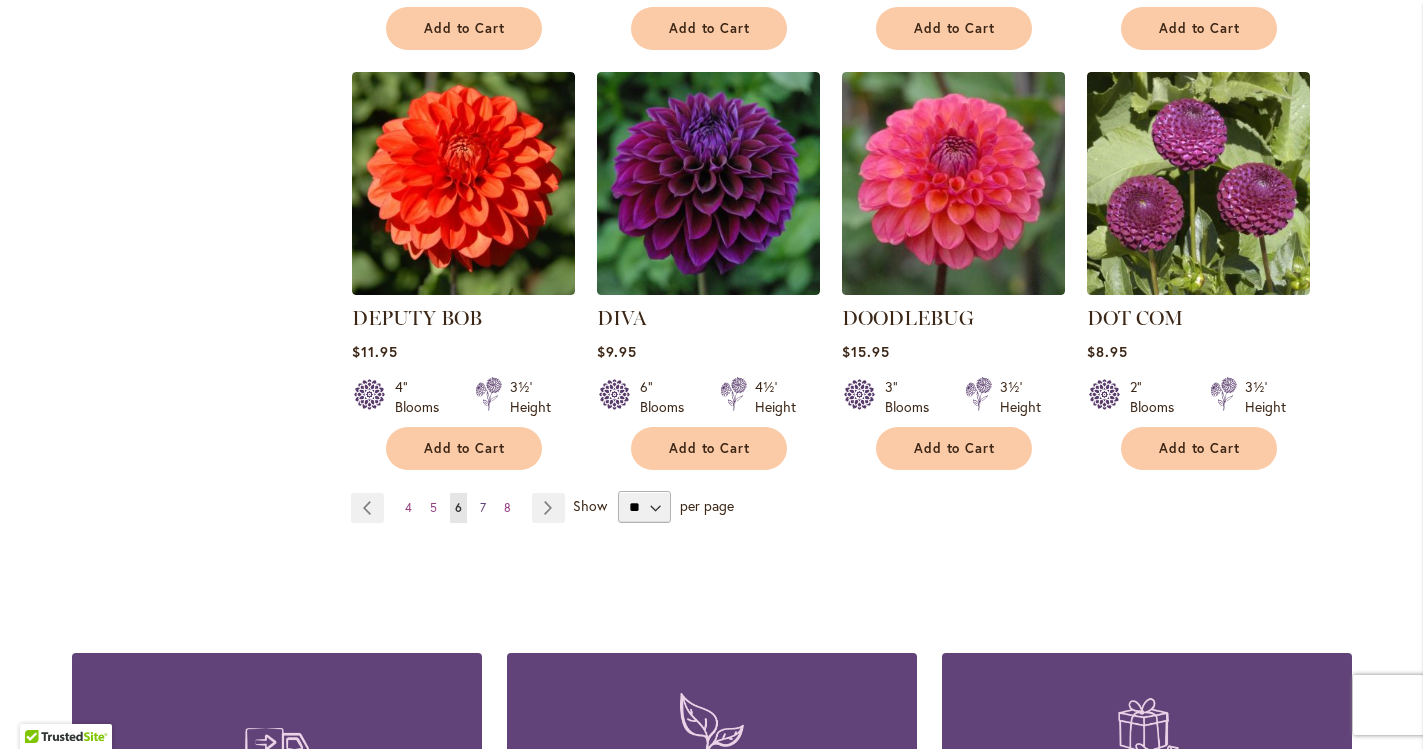 click on "7" at bounding box center (483, 507) 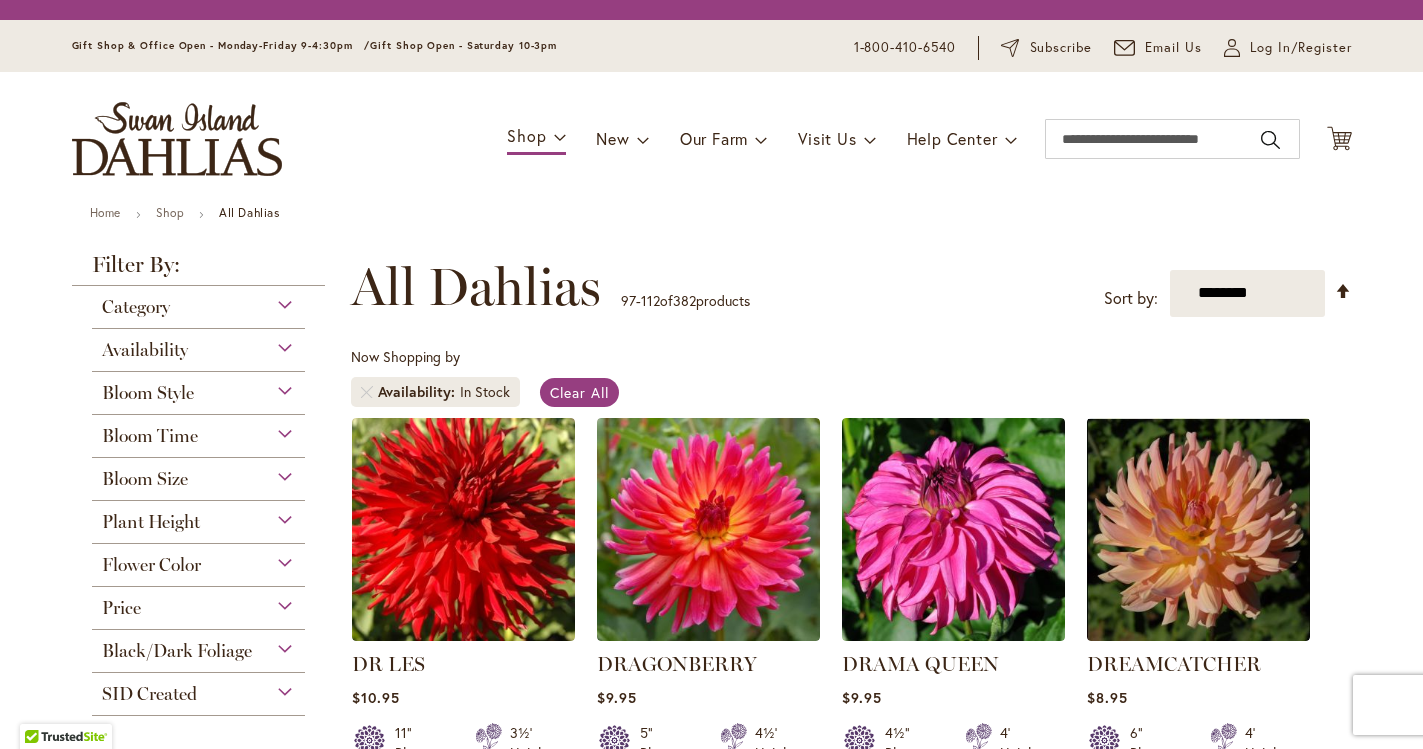 scroll, scrollTop: 0, scrollLeft: 0, axis: both 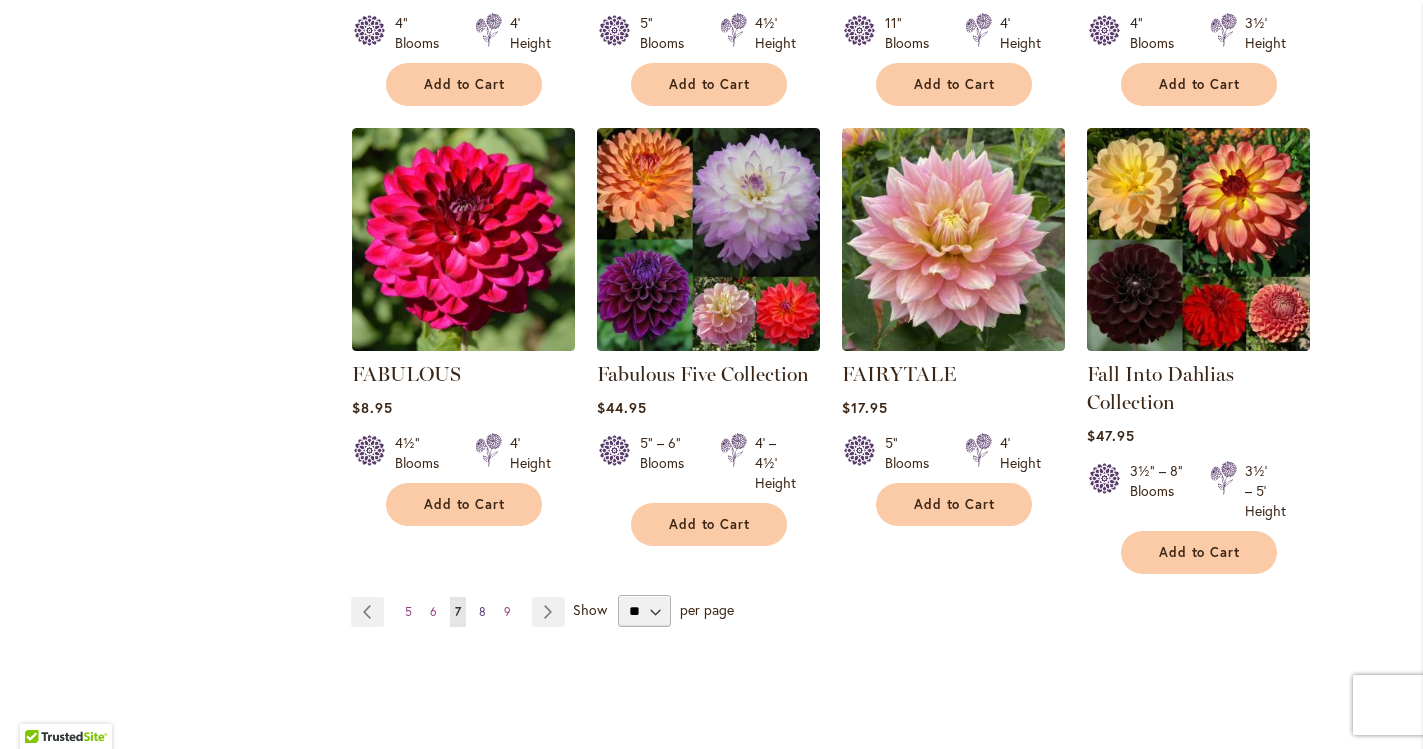 click on "8" at bounding box center (482, 611) 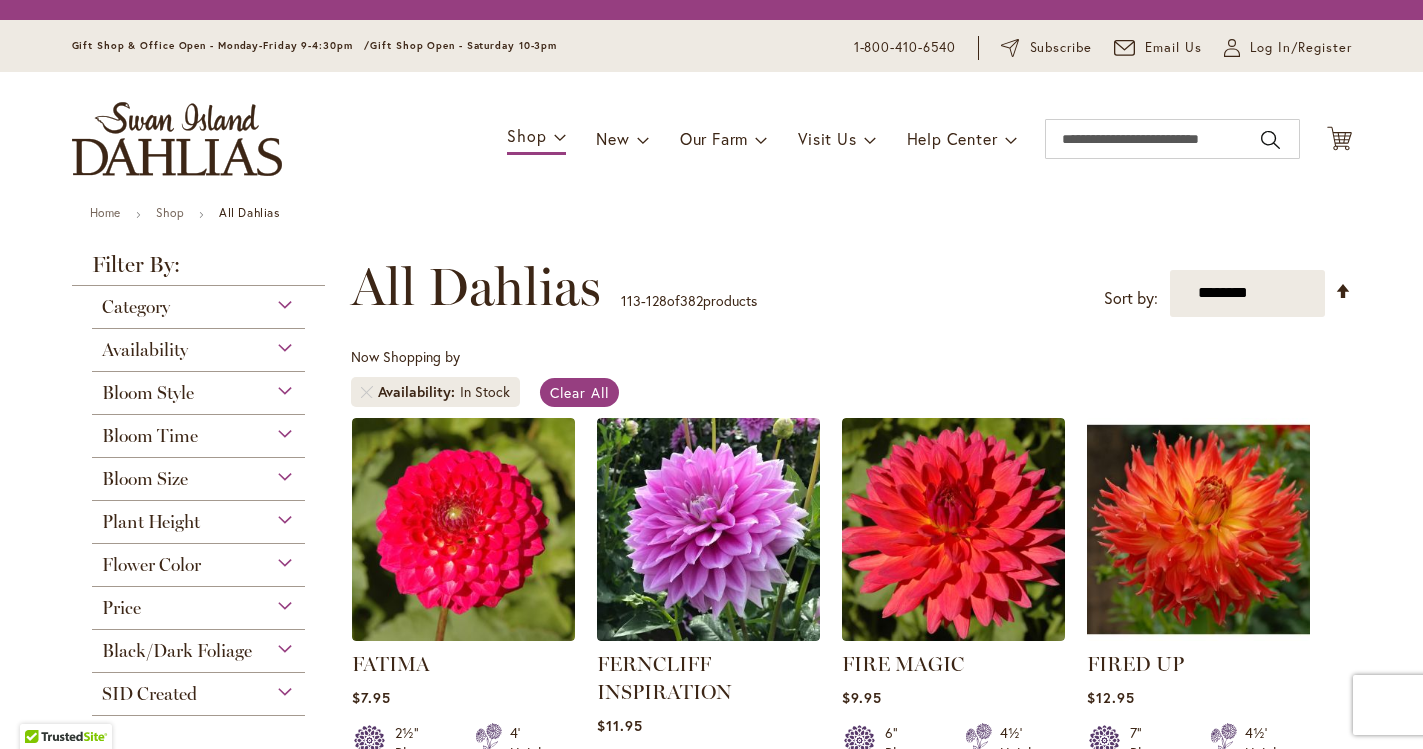 scroll, scrollTop: 0, scrollLeft: 0, axis: both 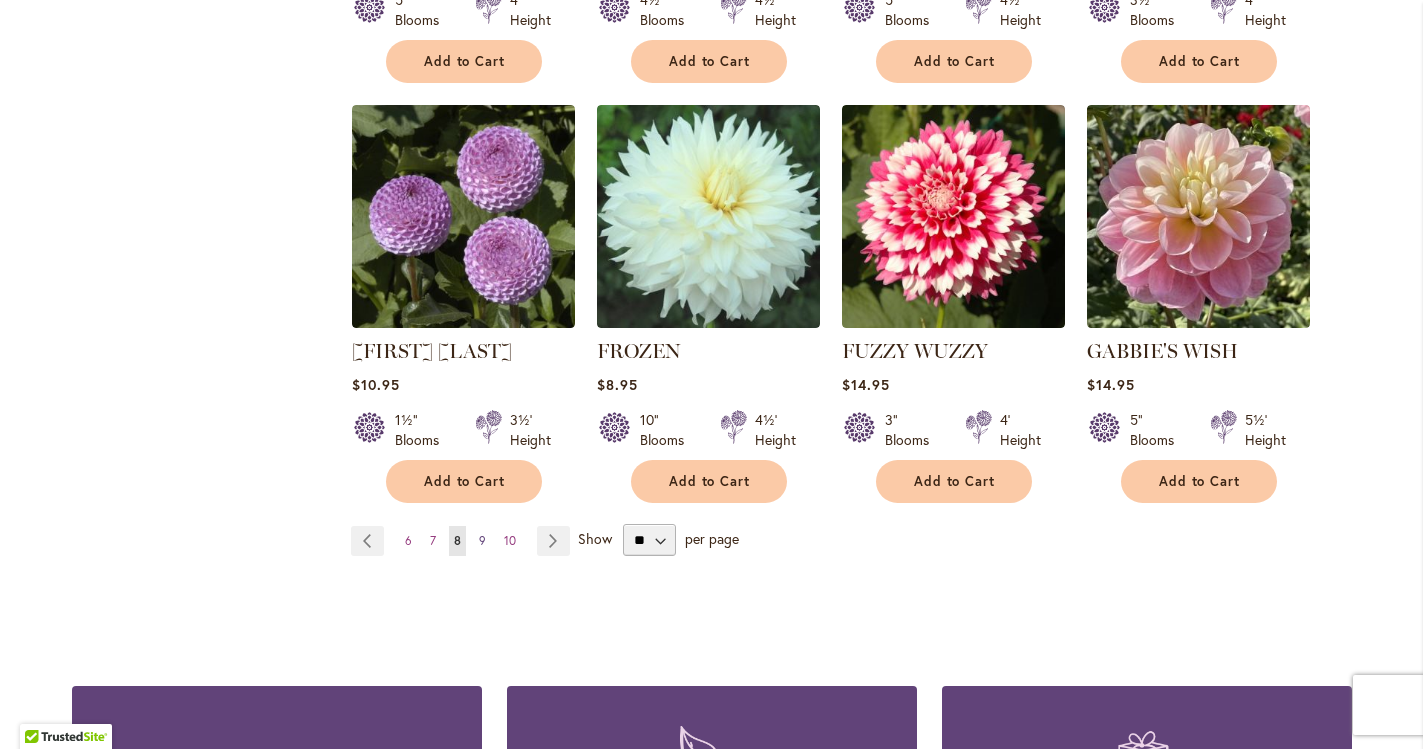click on "9" at bounding box center (482, 540) 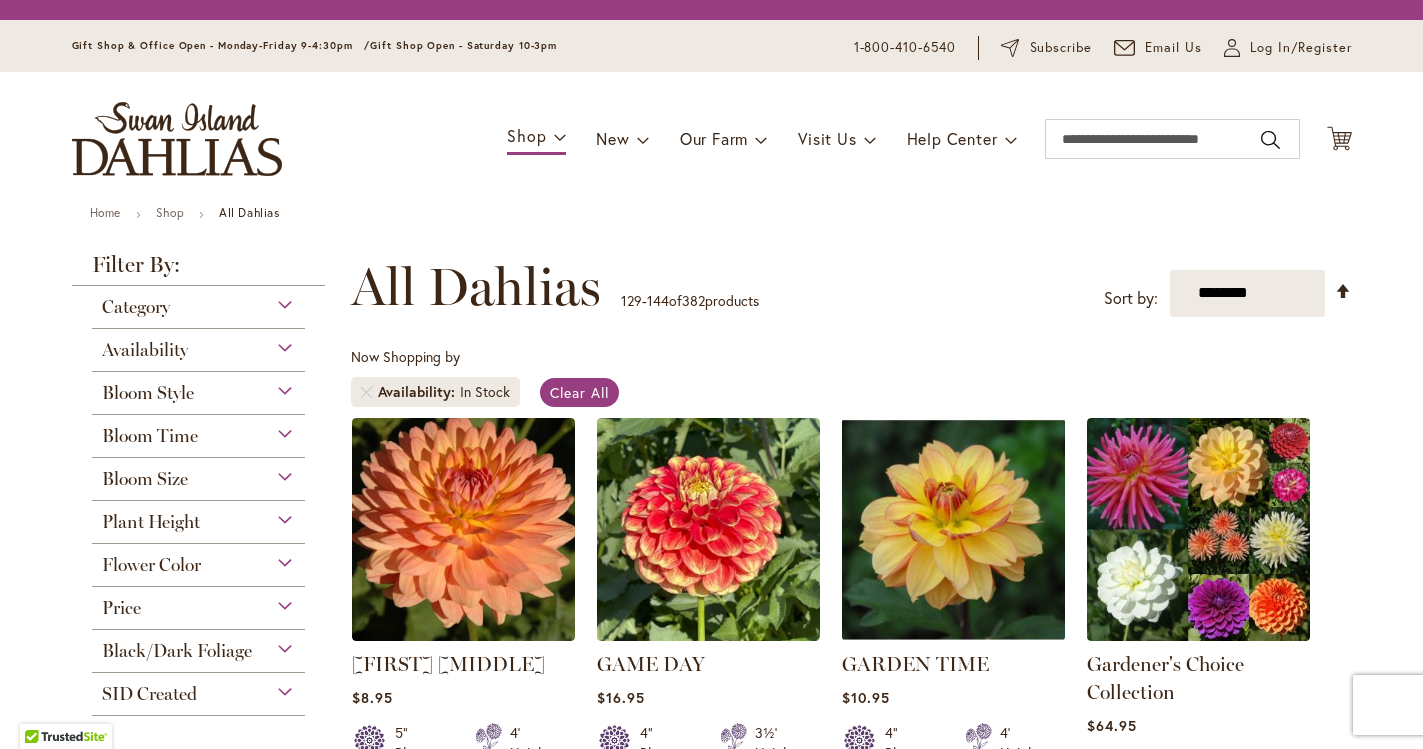 scroll, scrollTop: 0, scrollLeft: 0, axis: both 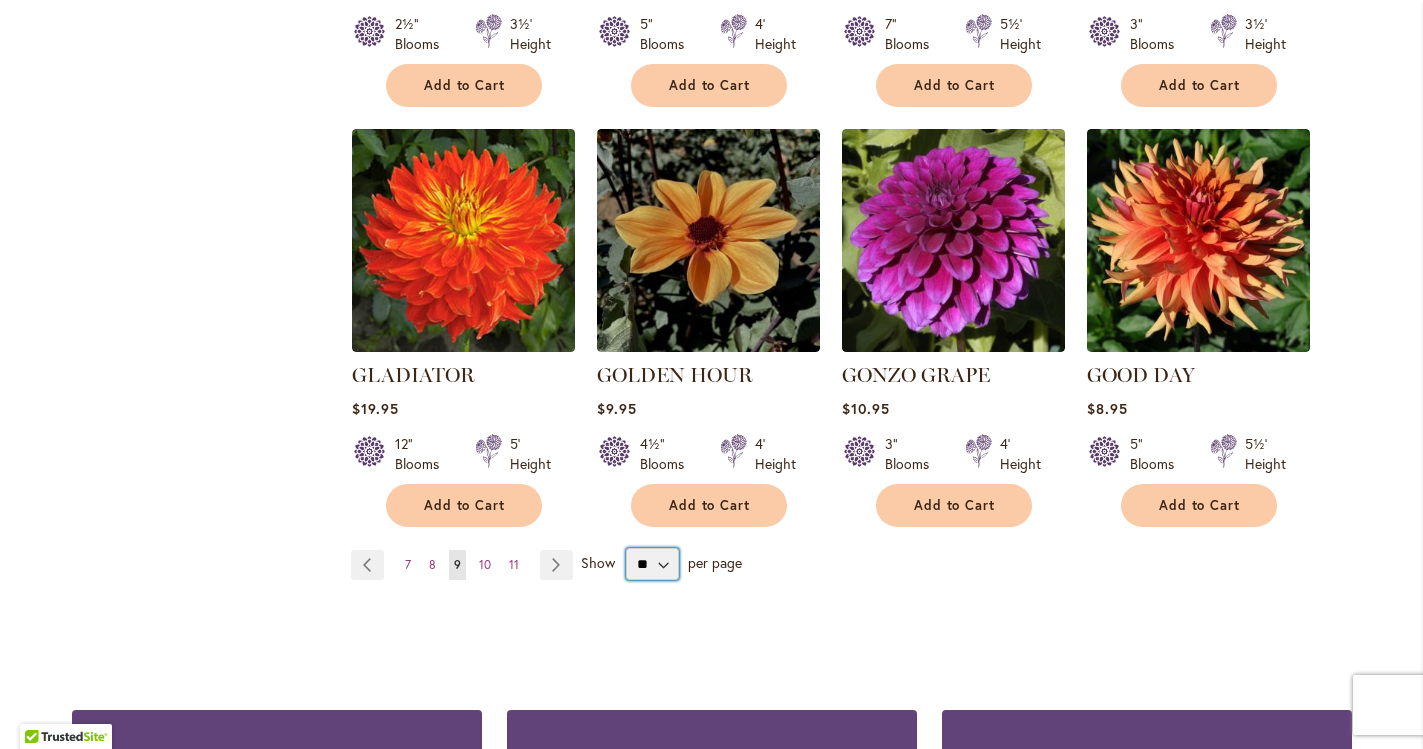 select on "**" 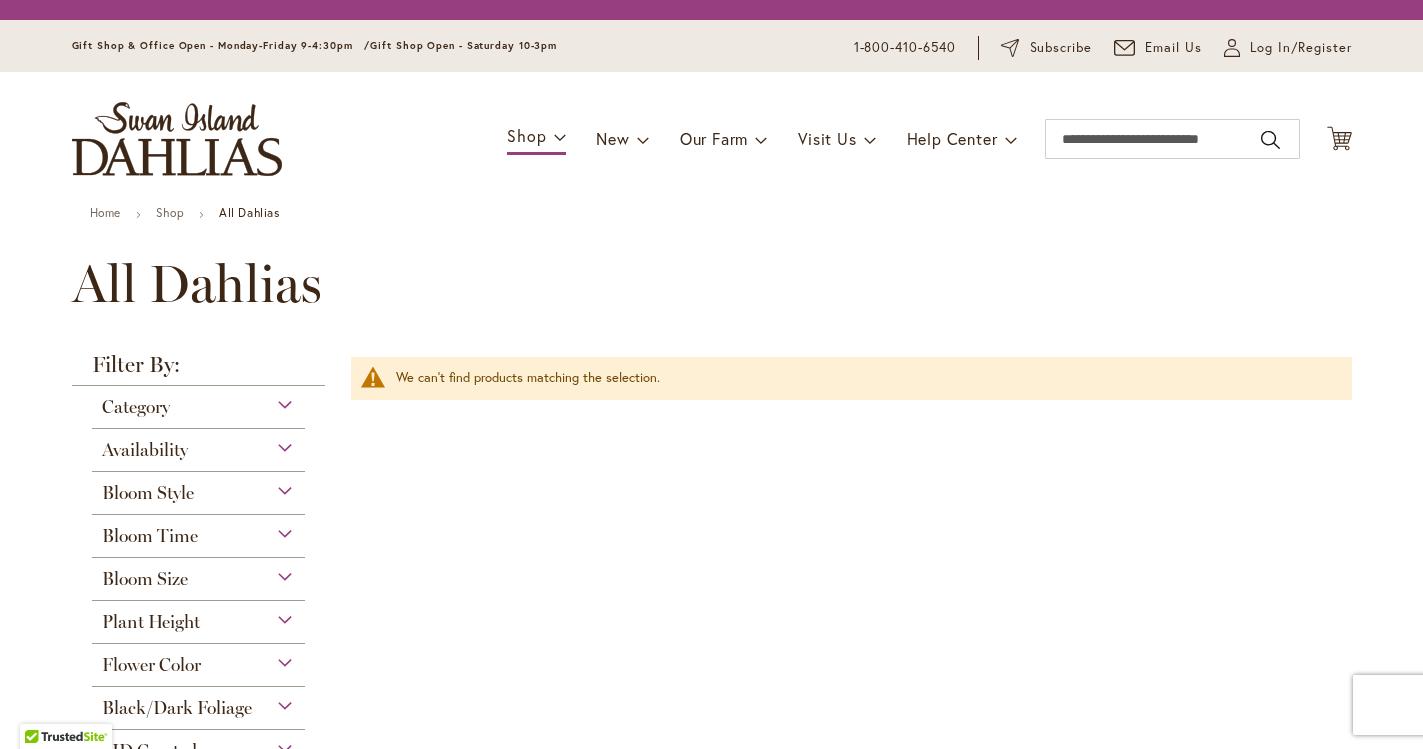 scroll, scrollTop: 0, scrollLeft: 0, axis: both 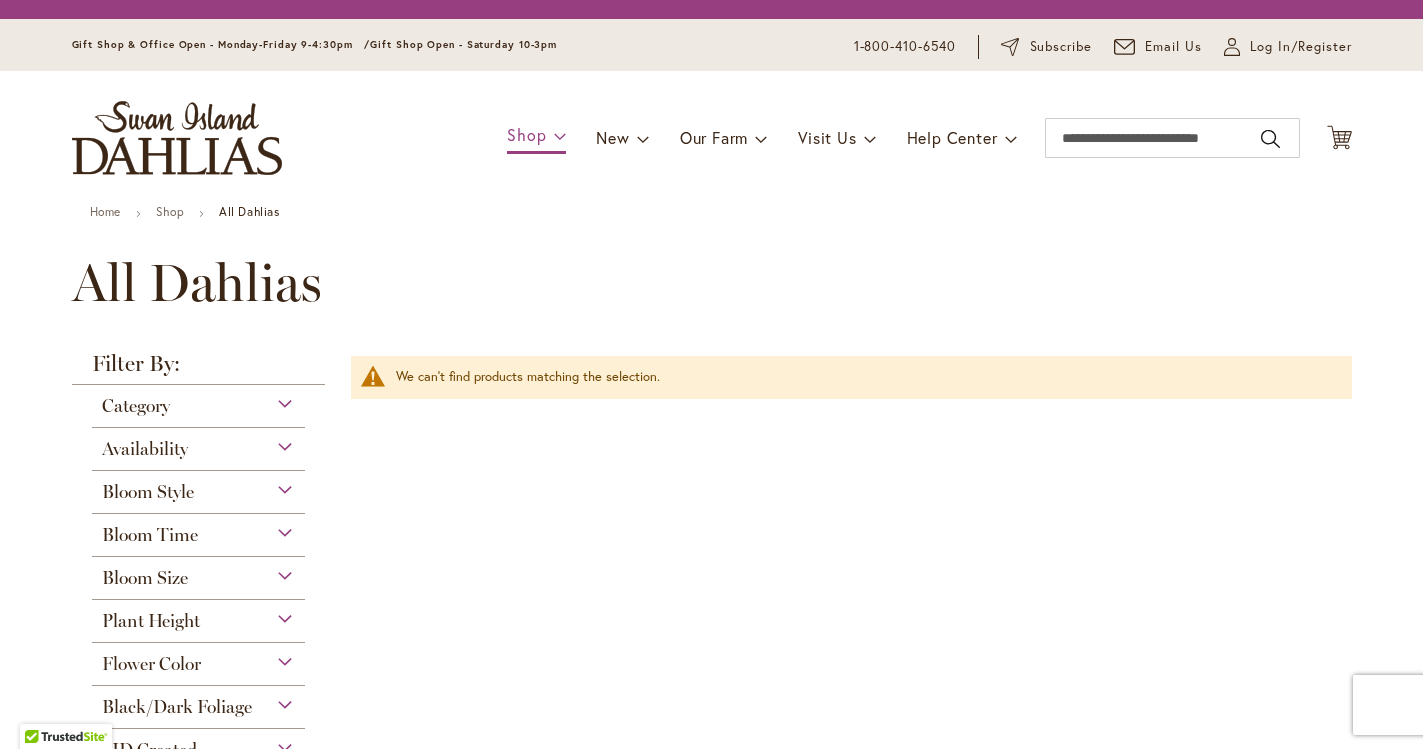 click on "Shop" at bounding box center [526, 134] 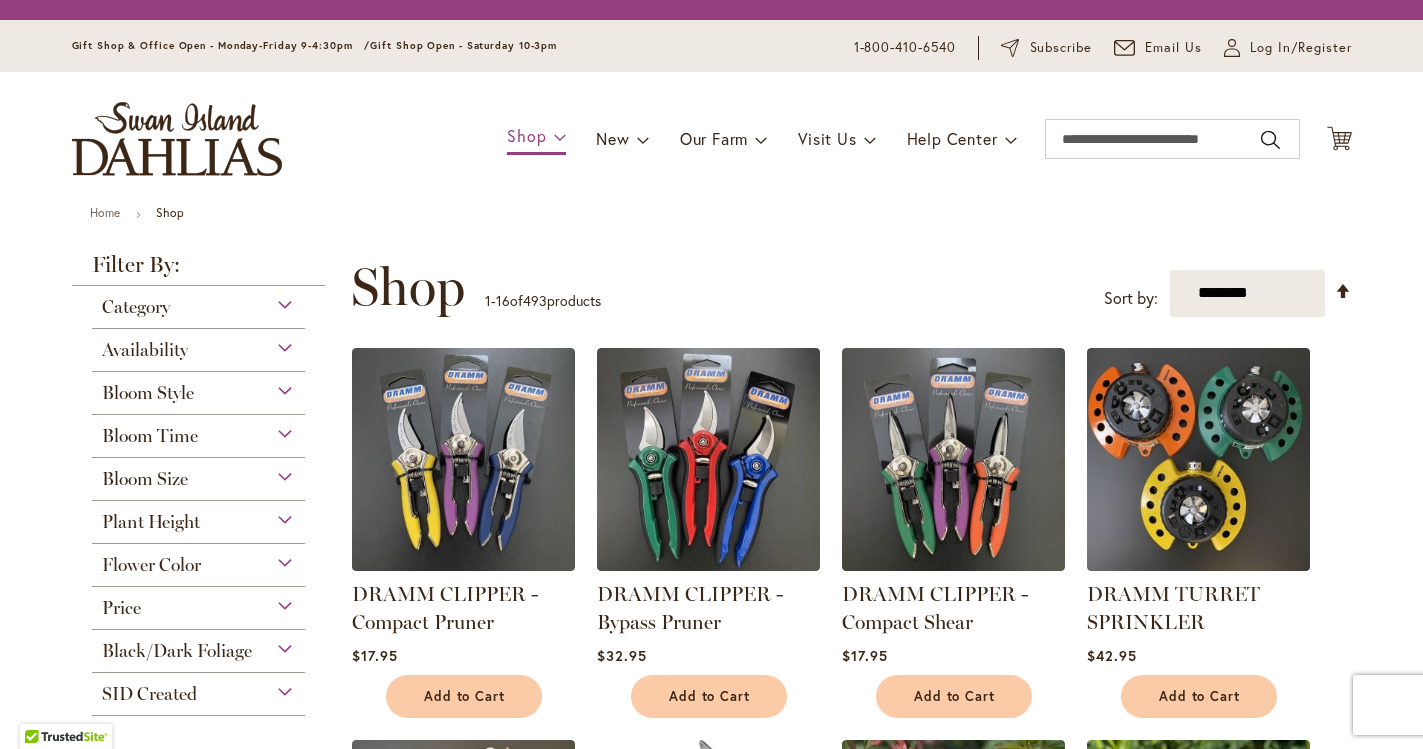 scroll, scrollTop: 0, scrollLeft: 0, axis: both 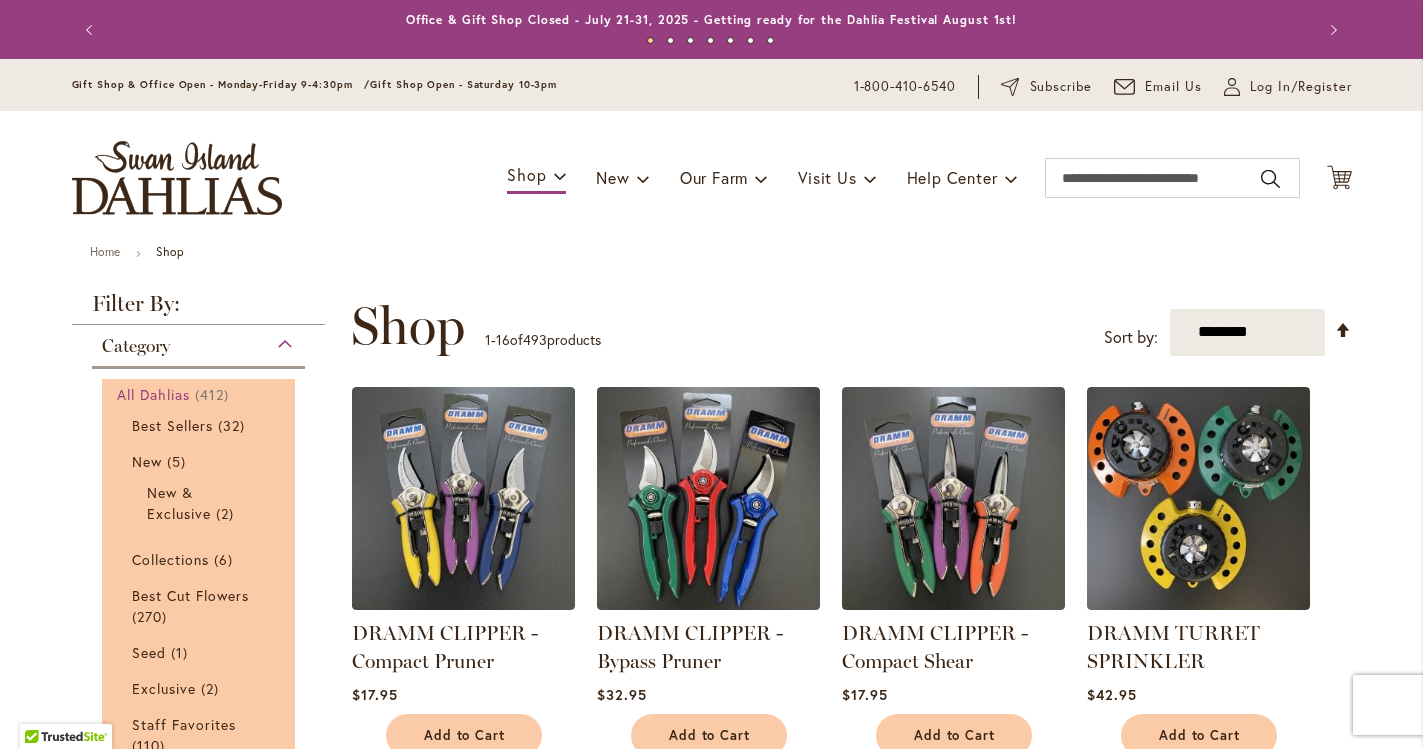 click on "All Dahlias" at bounding box center (154, 394) 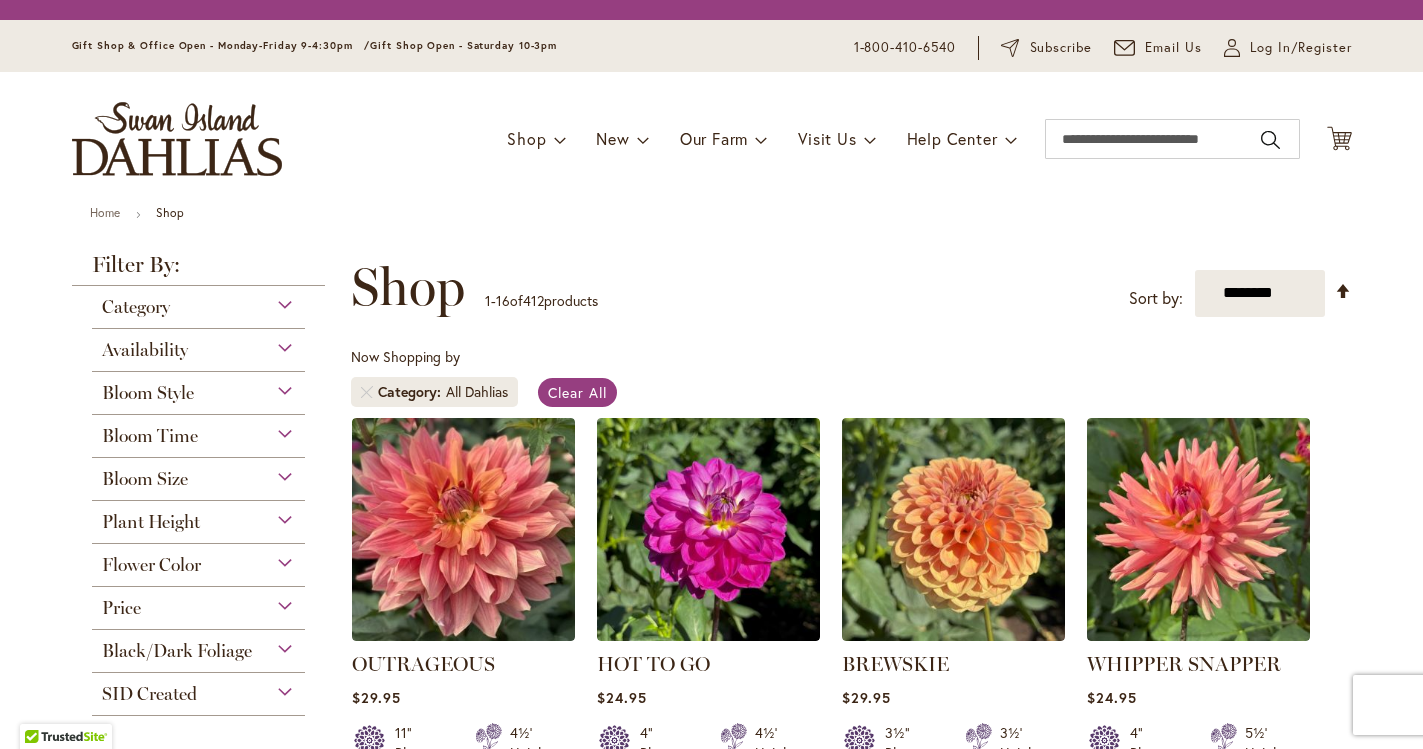 scroll, scrollTop: 0, scrollLeft: 0, axis: both 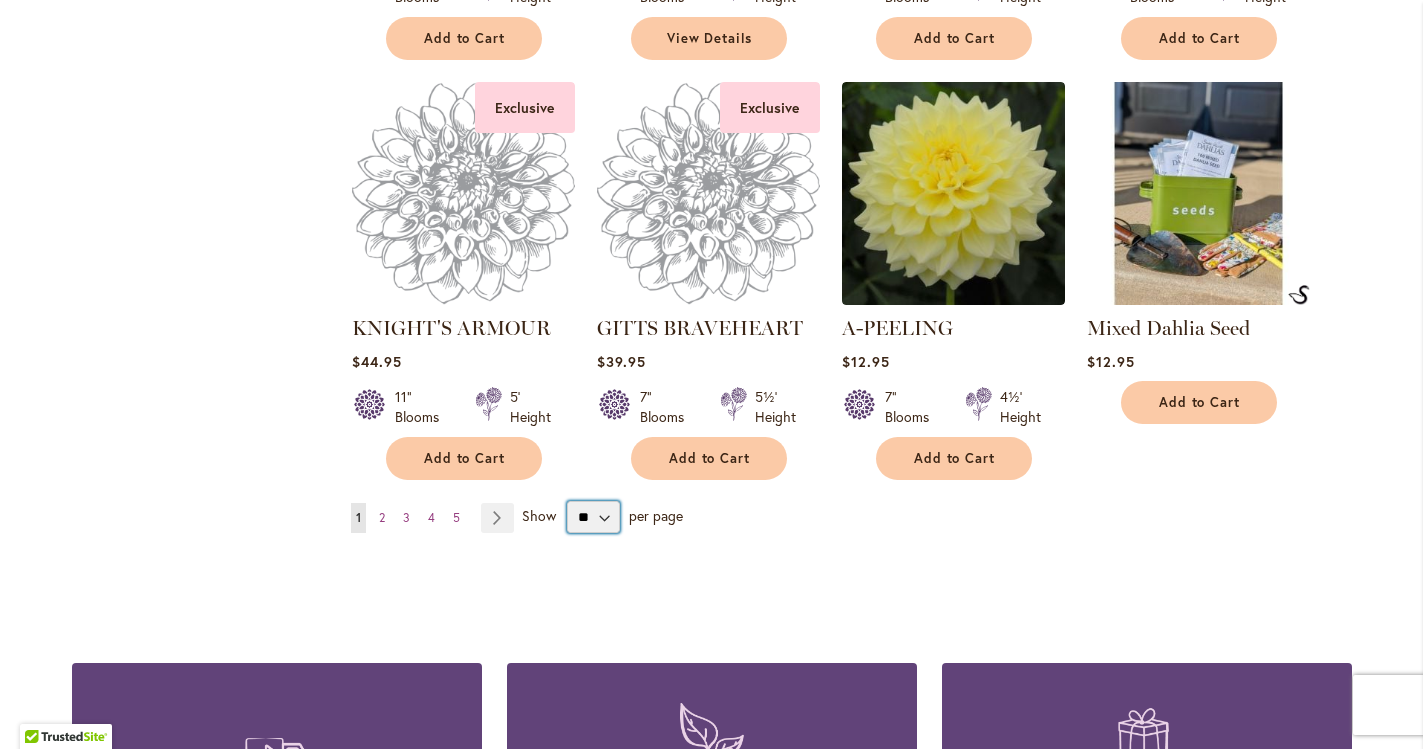 select on "**" 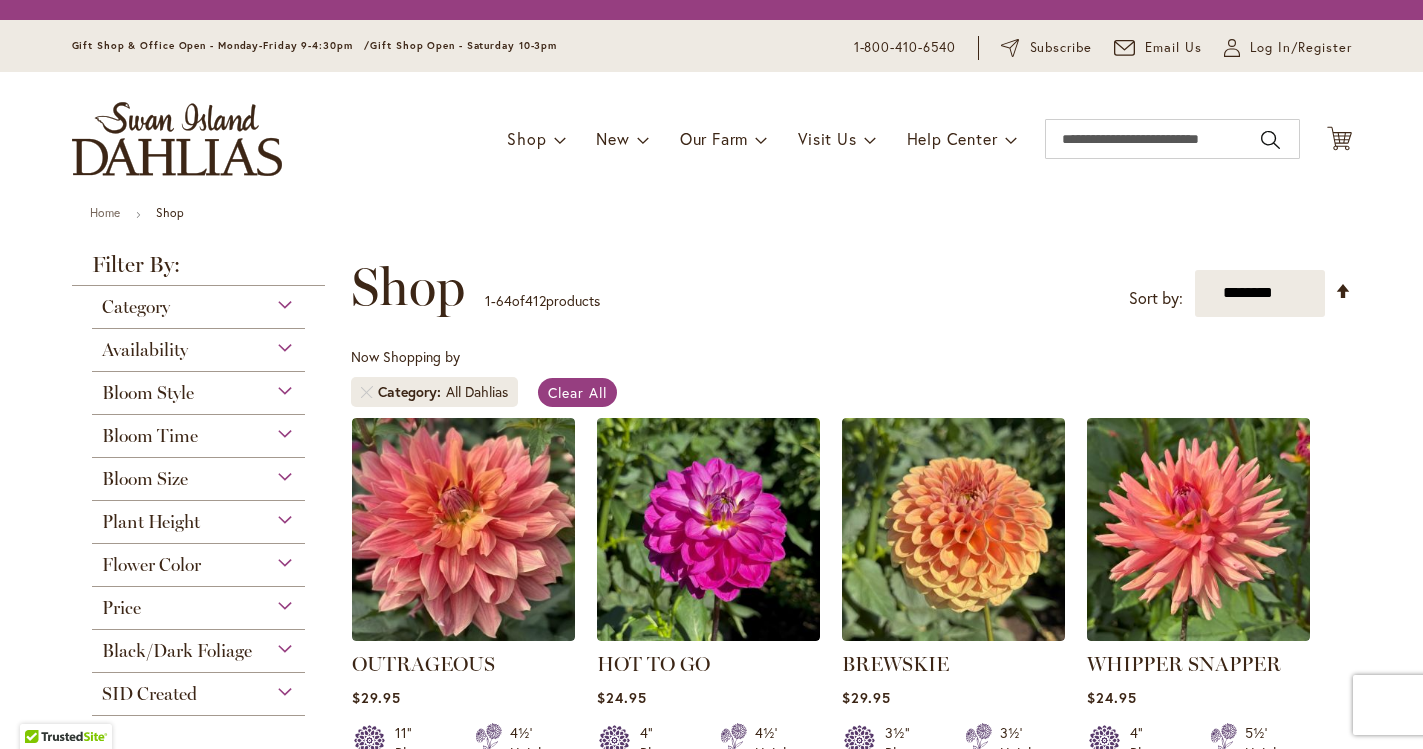 scroll, scrollTop: 0, scrollLeft: 0, axis: both 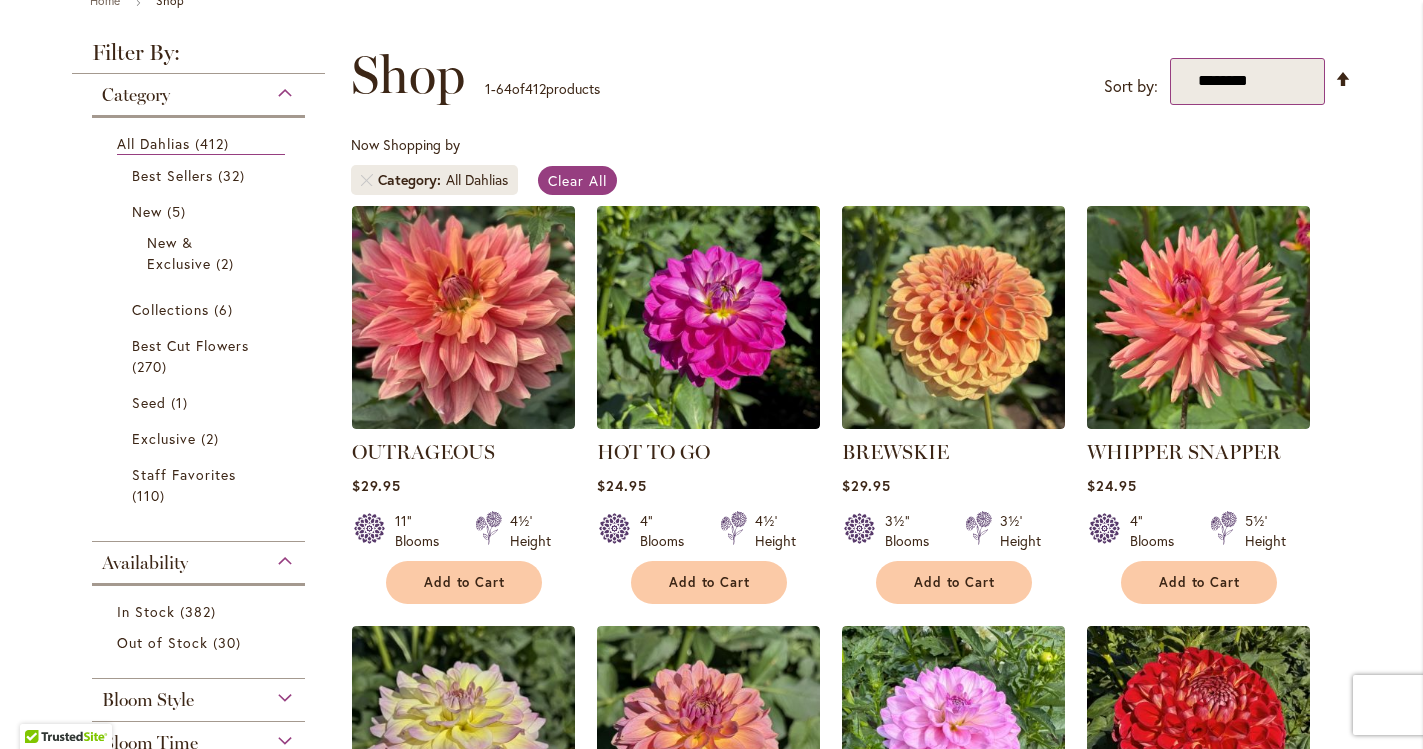 select on "****" 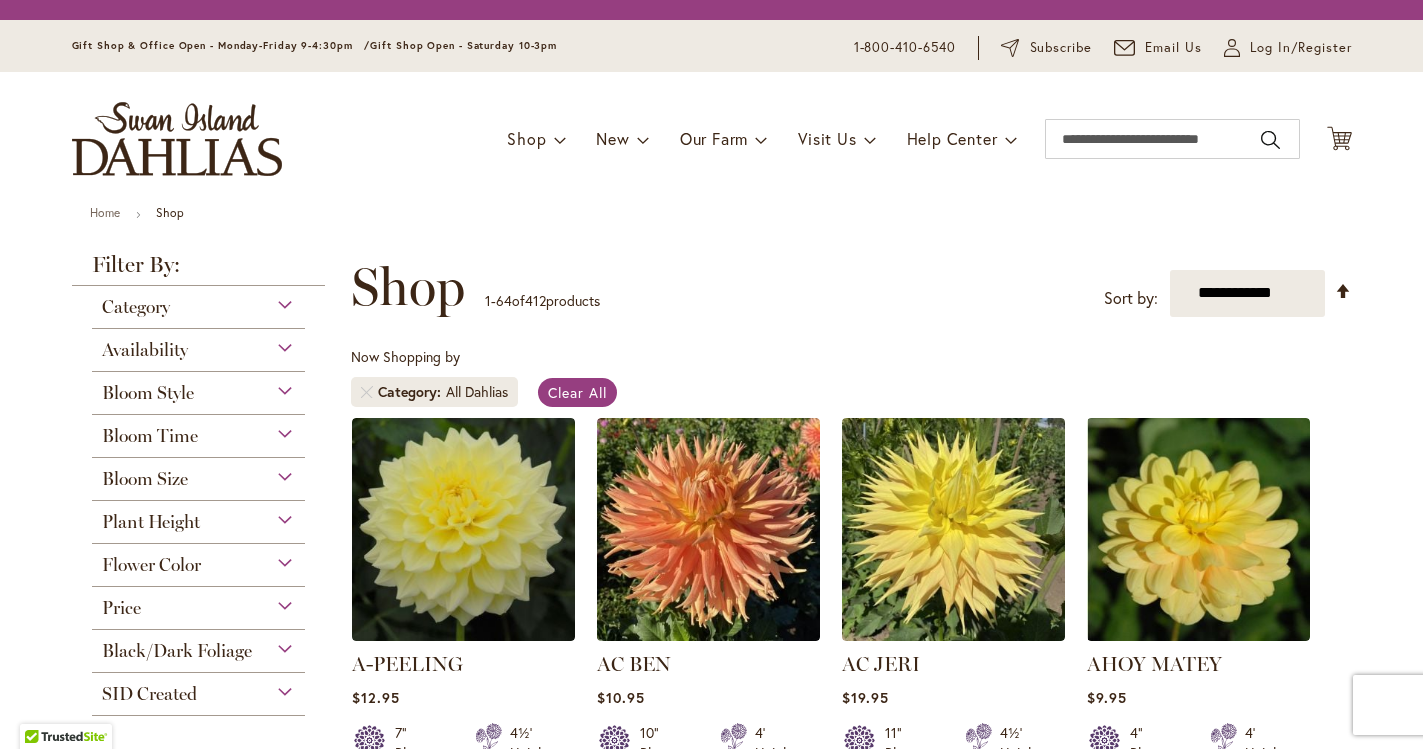 scroll, scrollTop: 0, scrollLeft: 0, axis: both 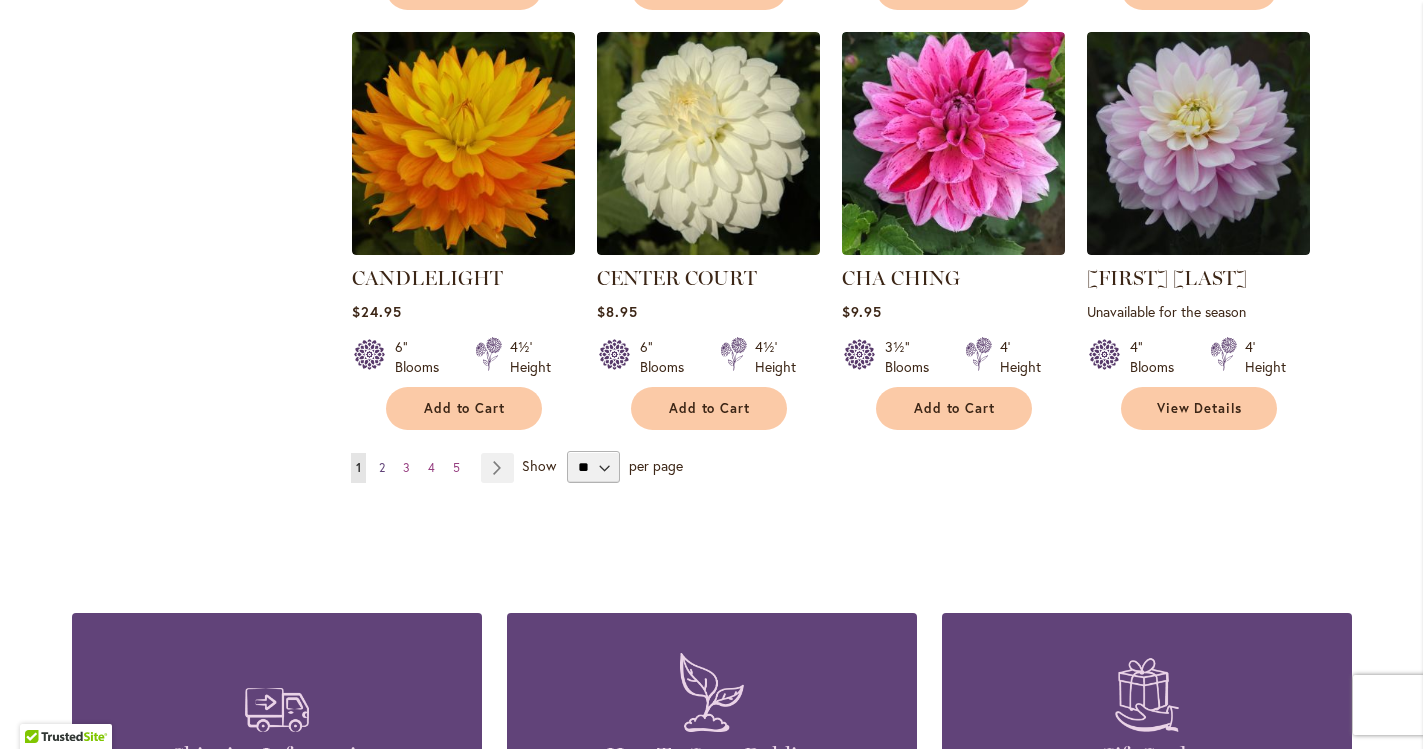 click on "2" at bounding box center [382, 467] 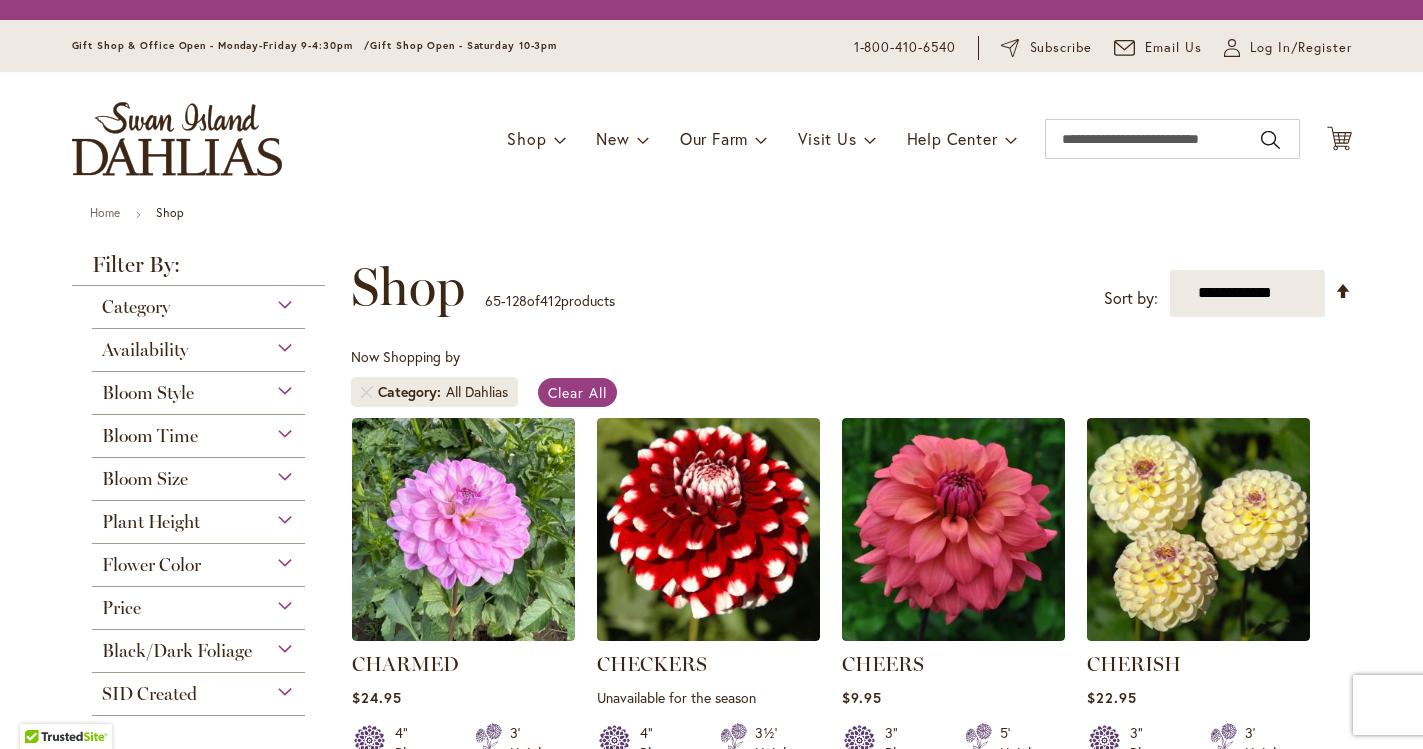 scroll, scrollTop: 0, scrollLeft: 0, axis: both 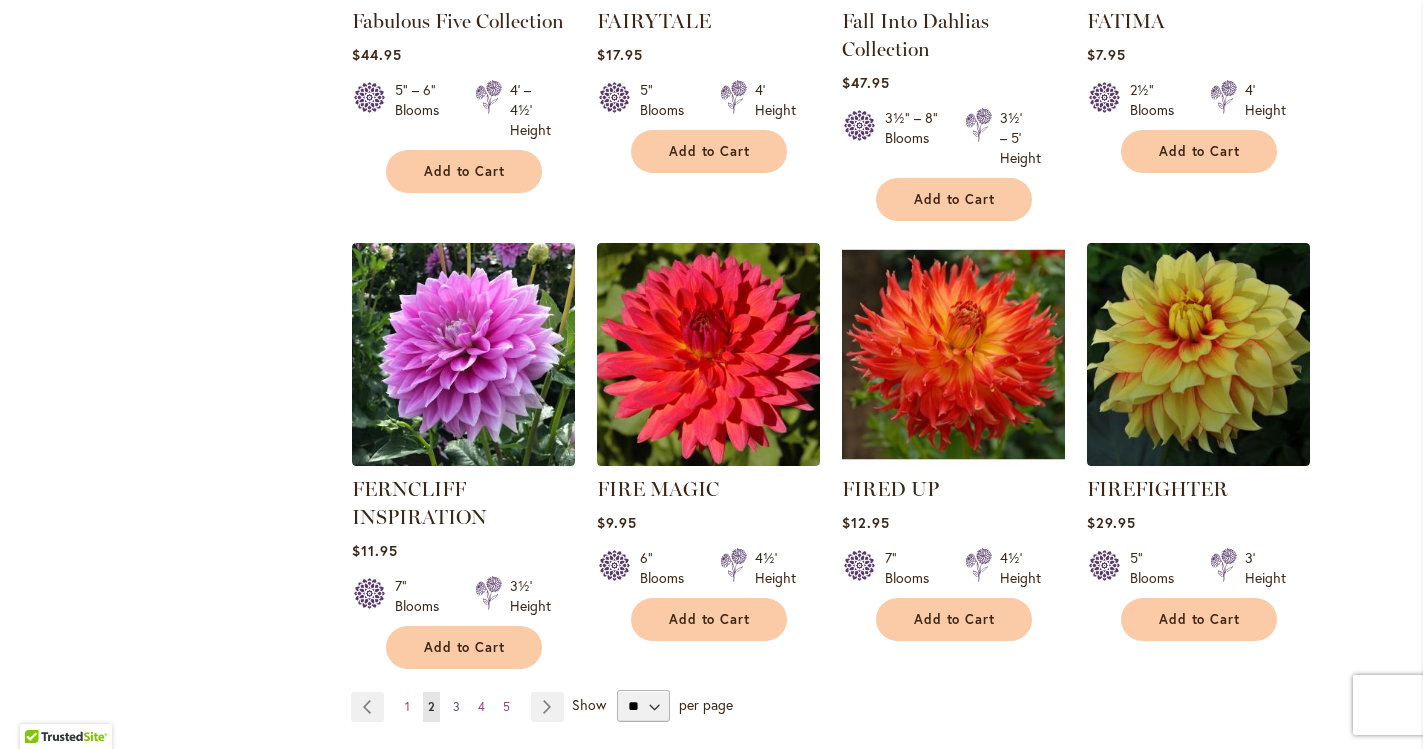 click on "3" at bounding box center [456, 706] 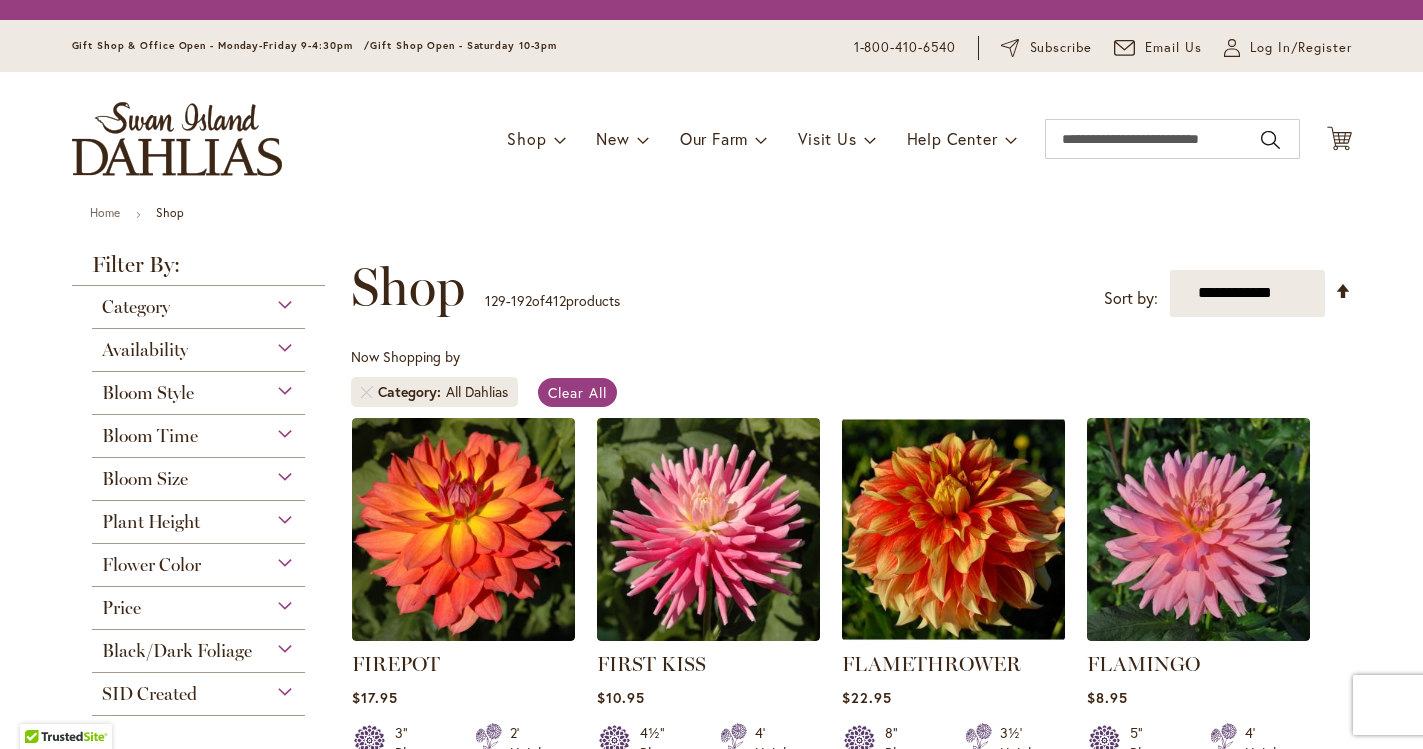scroll, scrollTop: 0, scrollLeft: 0, axis: both 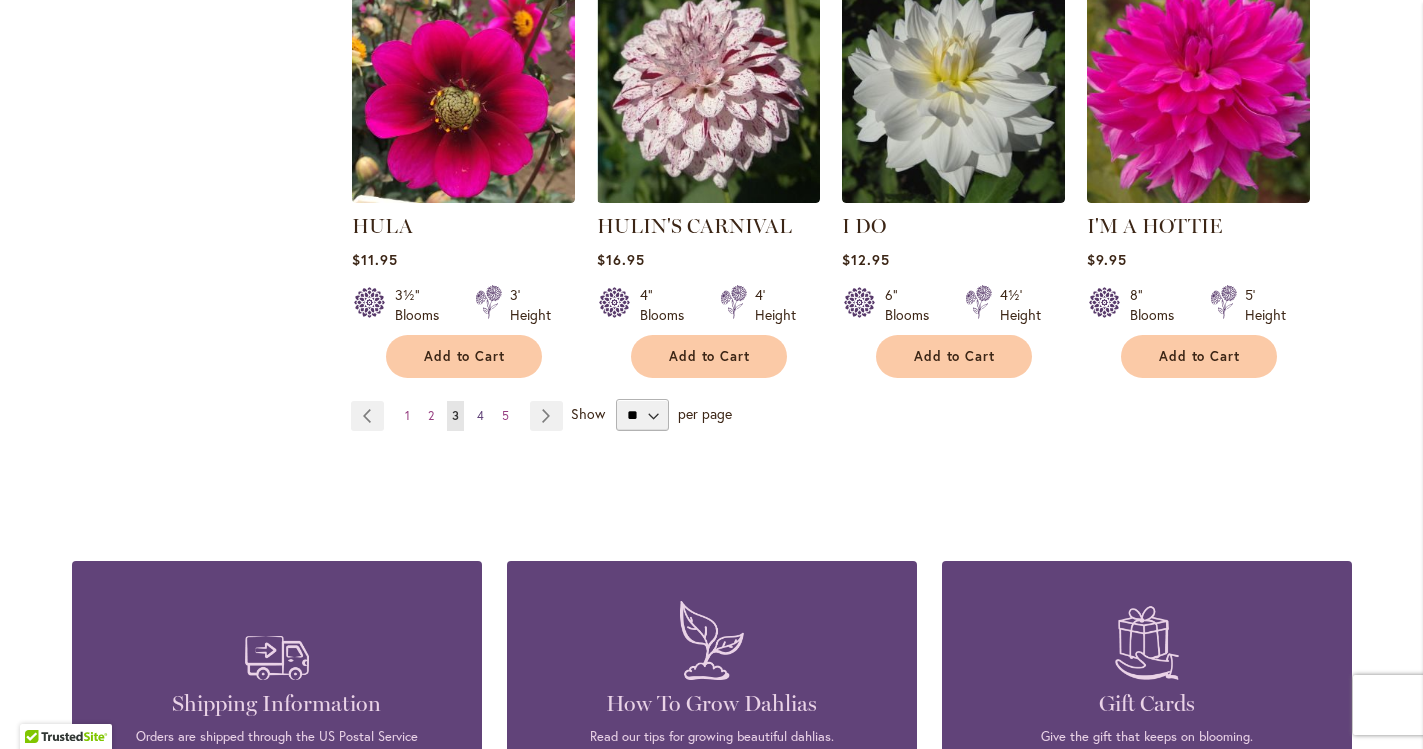 click on "4" at bounding box center [480, 415] 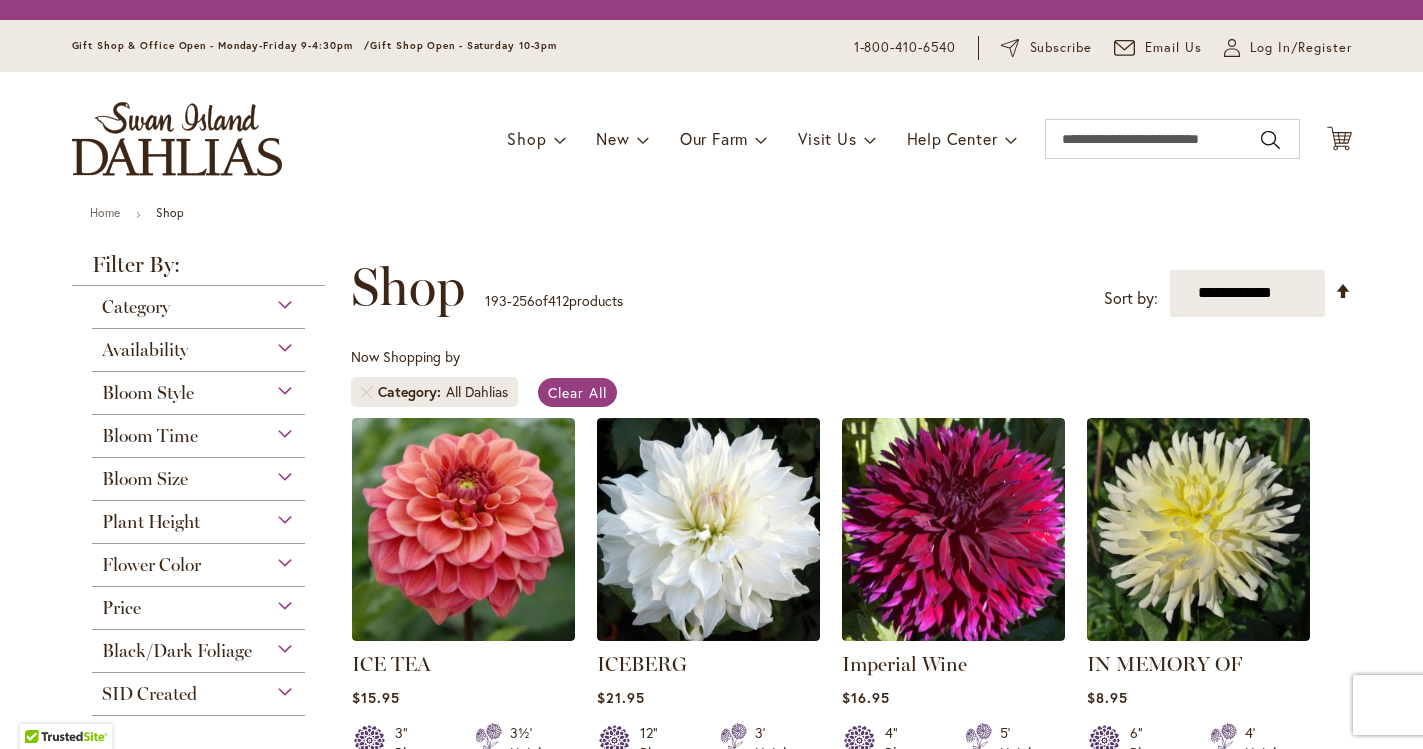 scroll, scrollTop: 0, scrollLeft: 0, axis: both 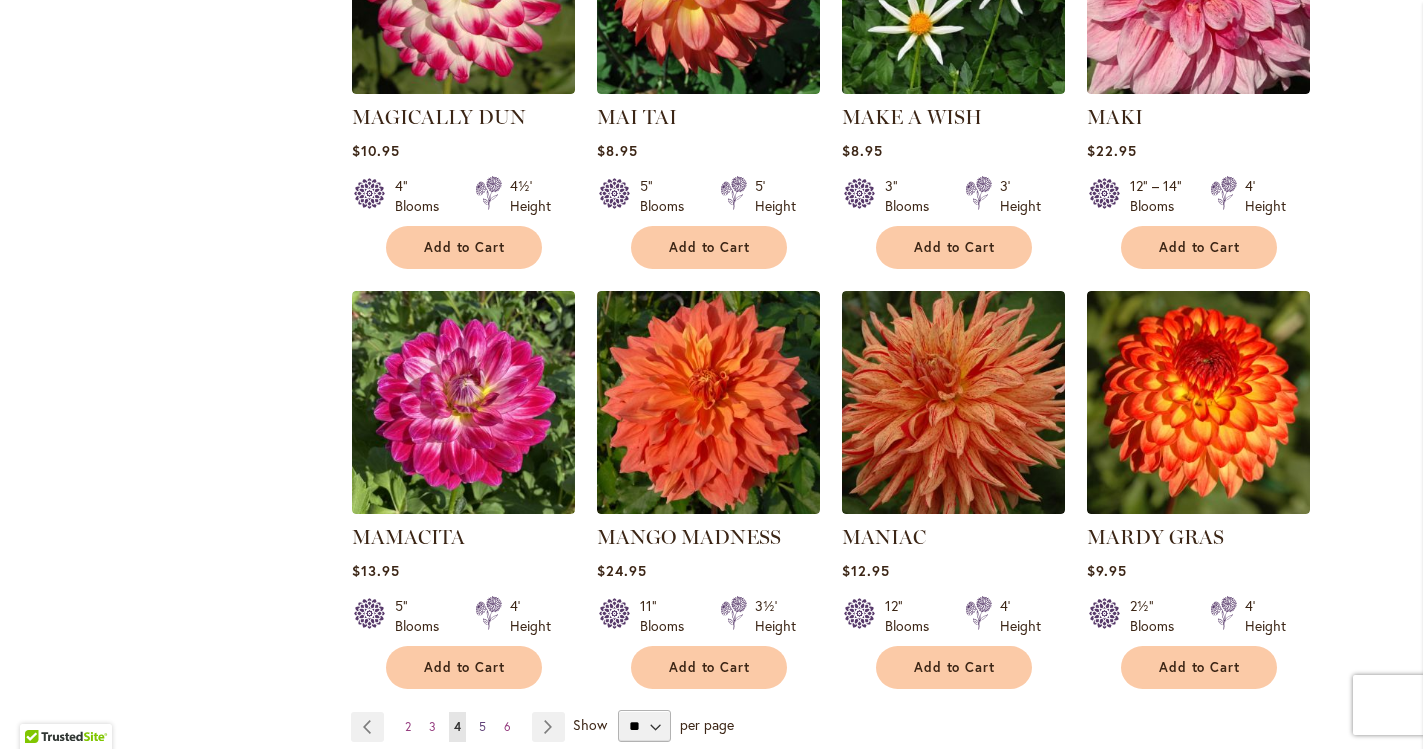 click on "5" at bounding box center [482, 726] 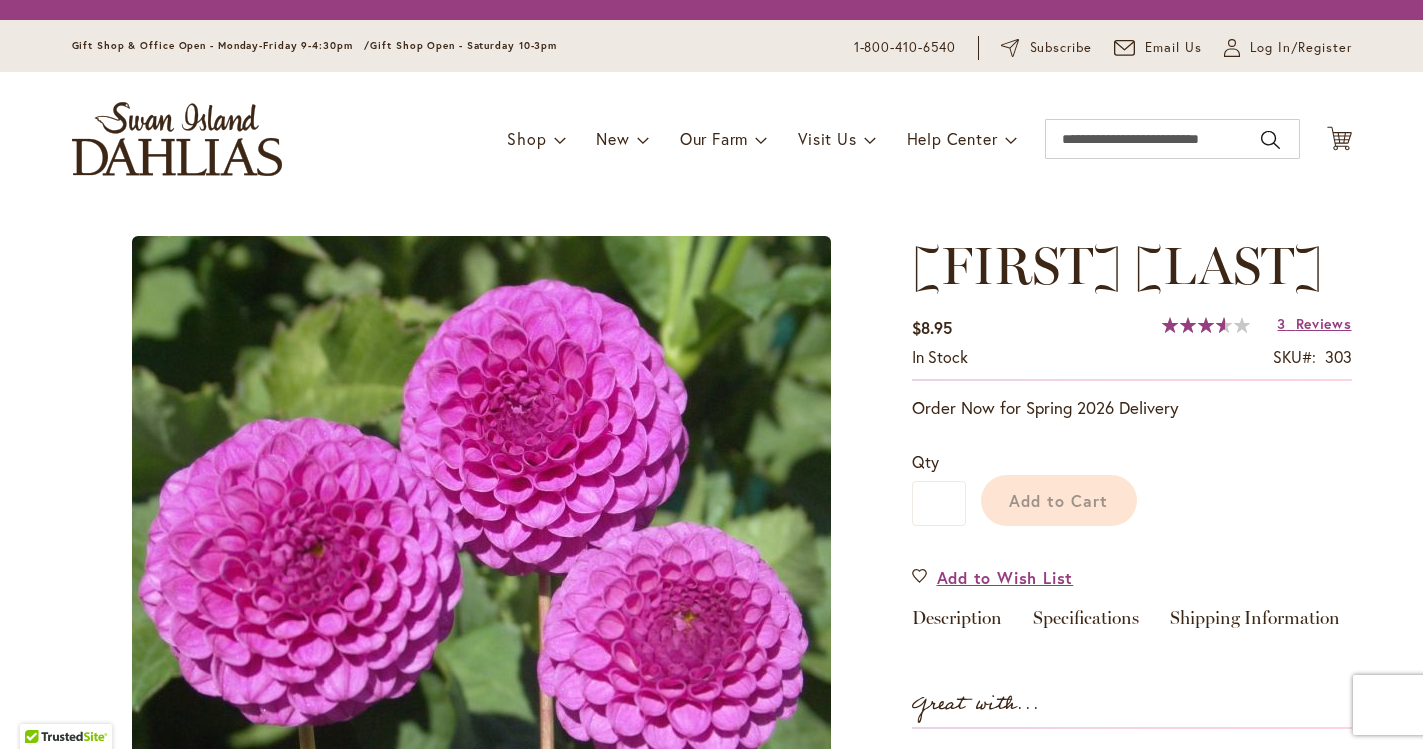 scroll, scrollTop: 0, scrollLeft: 0, axis: both 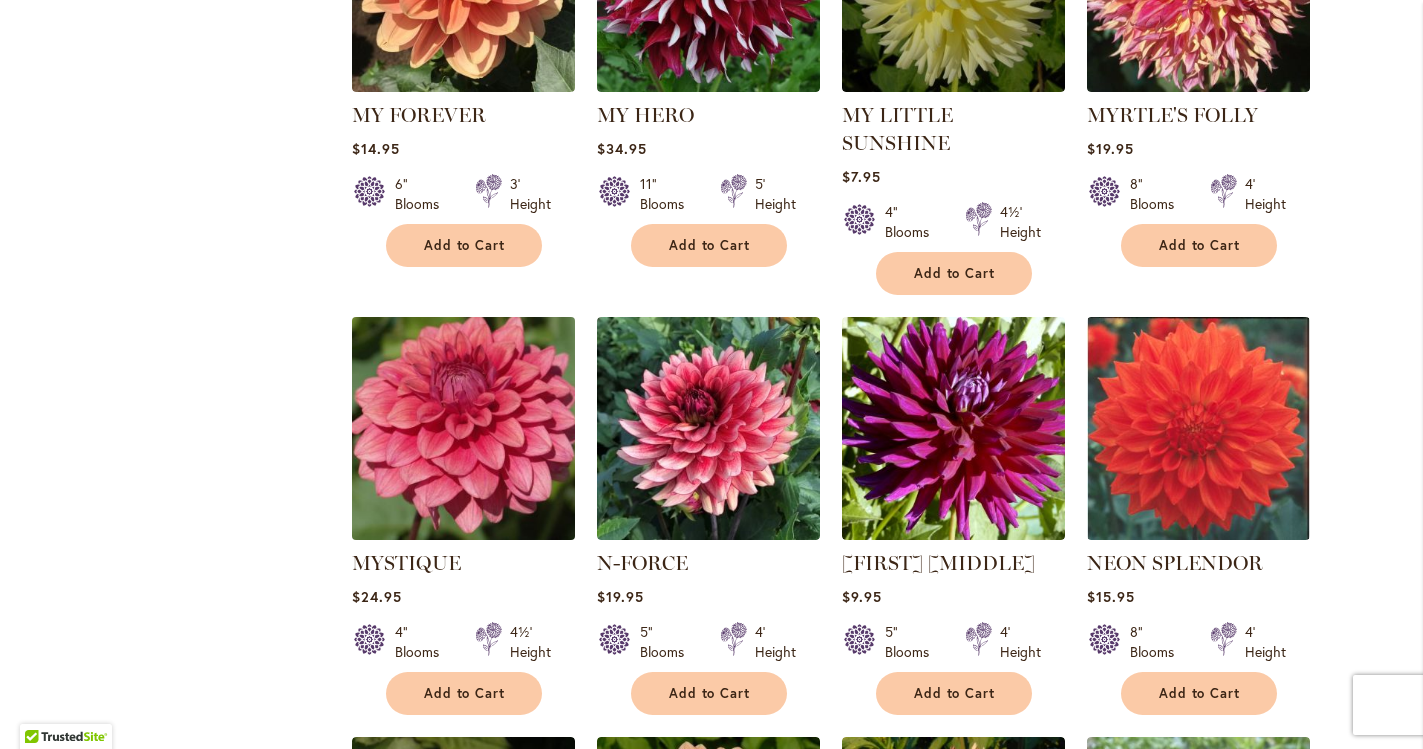 click at bounding box center (463, 428) 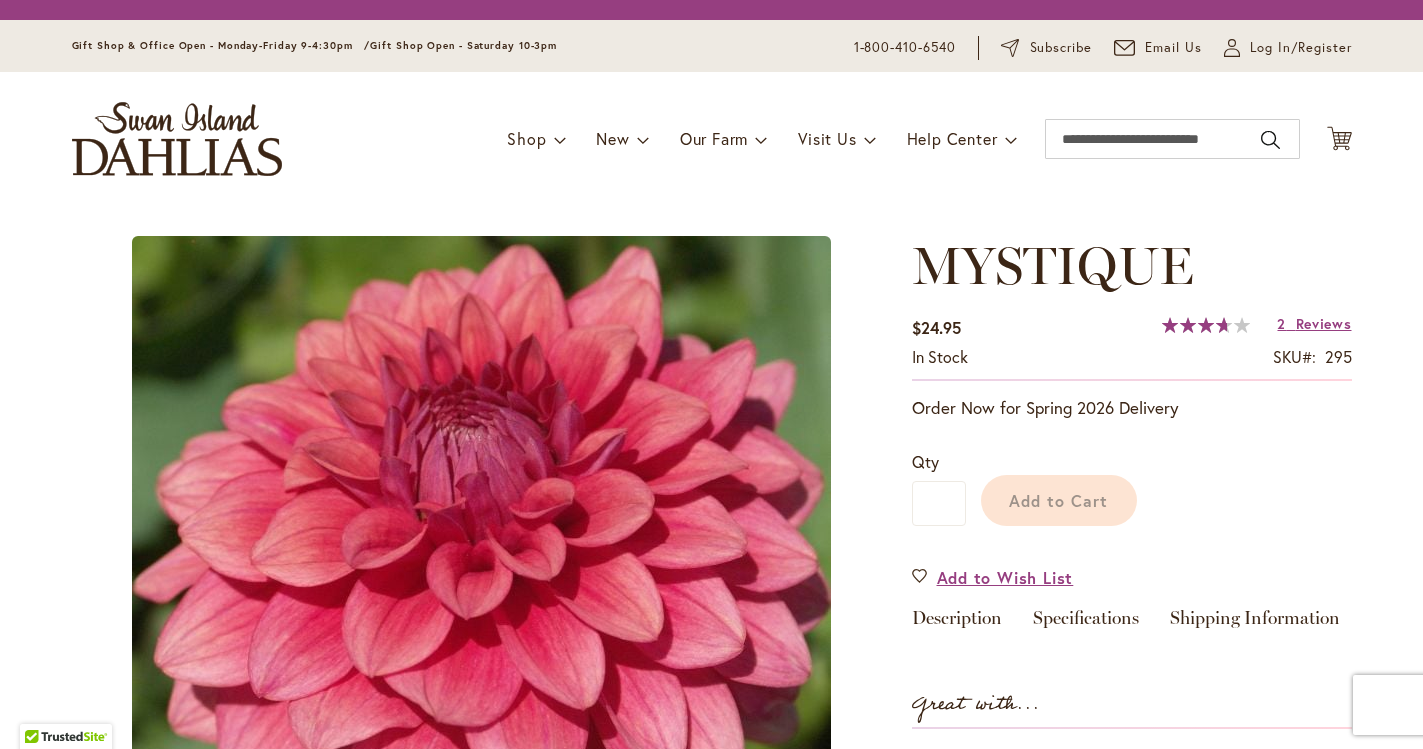 scroll, scrollTop: 0, scrollLeft: 0, axis: both 